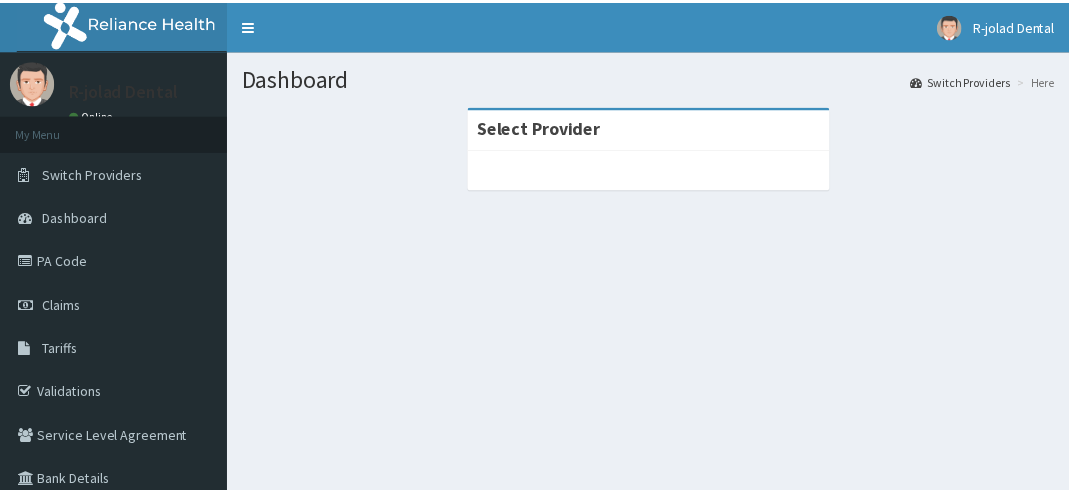 scroll, scrollTop: 0, scrollLeft: 0, axis: both 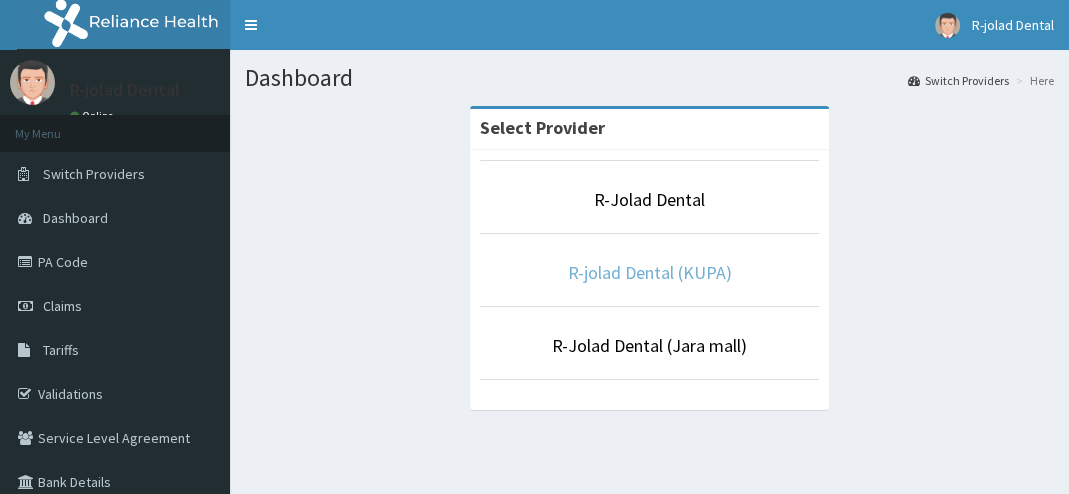 click on "R-jolad Dental (KUPA)" at bounding box center (650, 272) 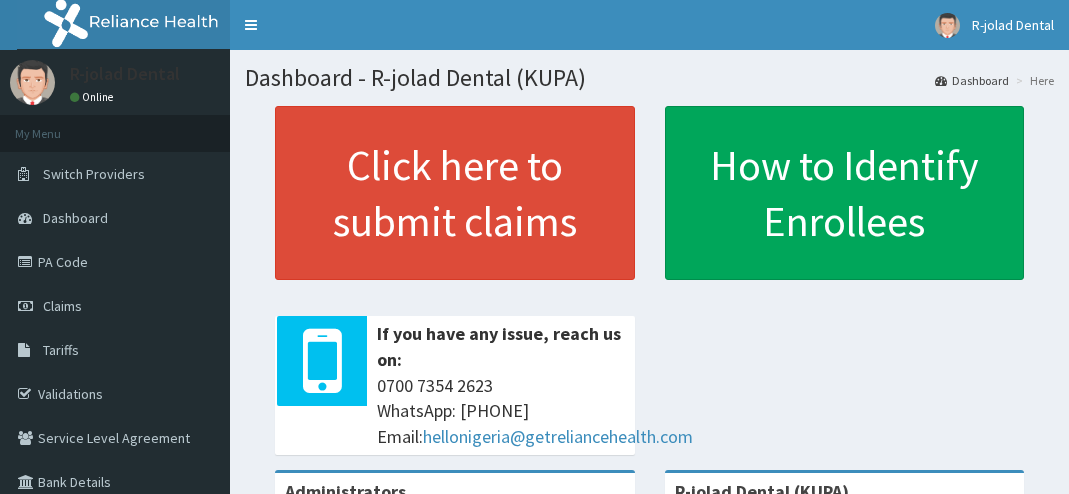 scroll, scrollTop: 0, scrollLeft: 0, axis: both 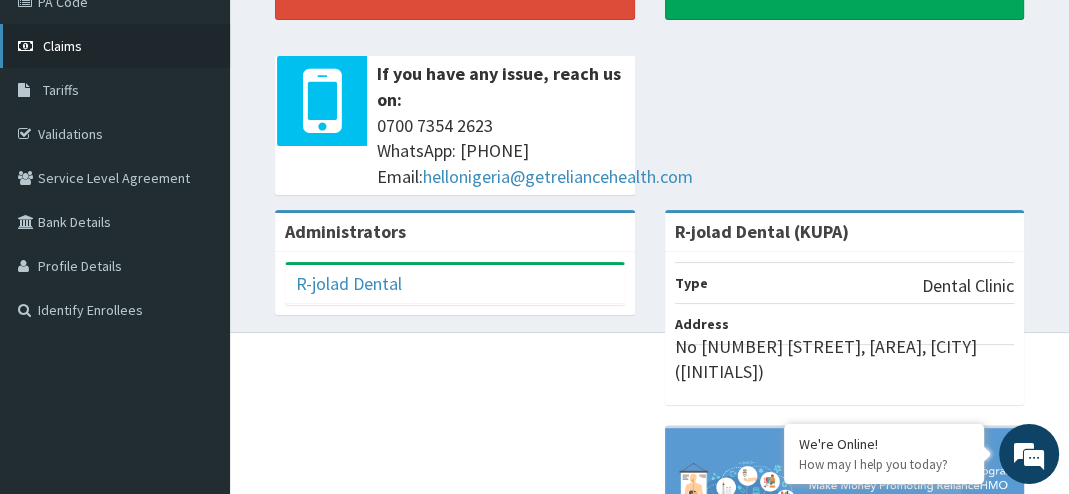 click on "Claims" at bounding box center (62, 46) 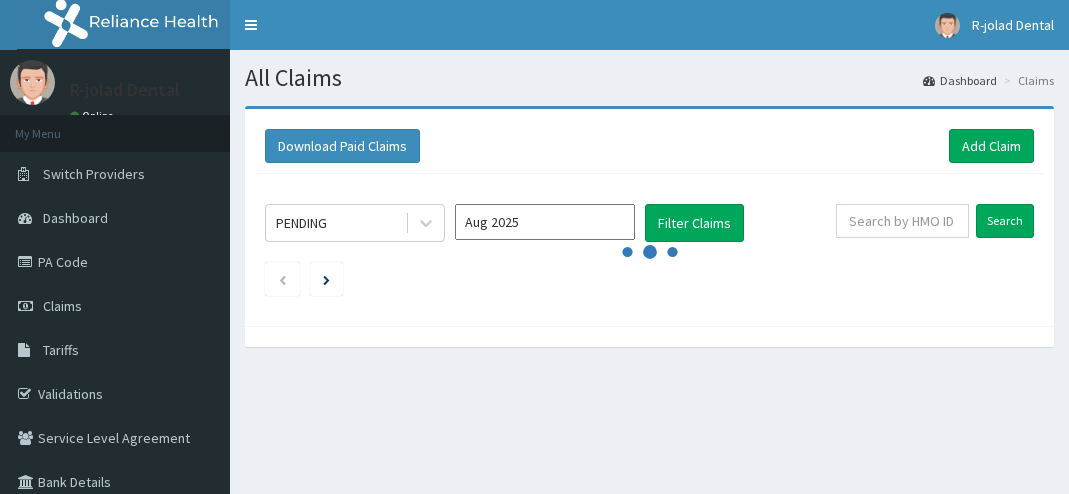 scroll, scrollTop: 0, scrollLeft: 0, axis: both 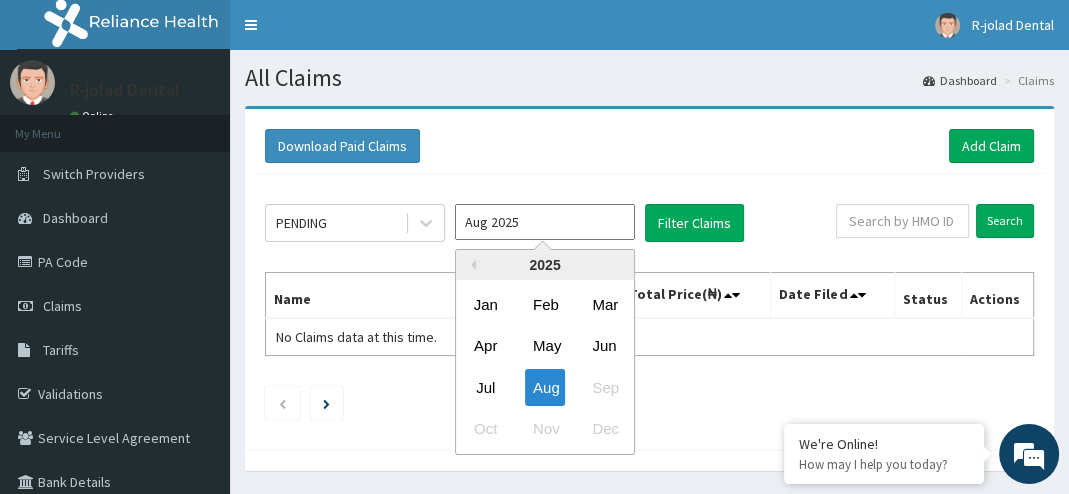 click on "Aug 2025" at bounding box center (545, 222) 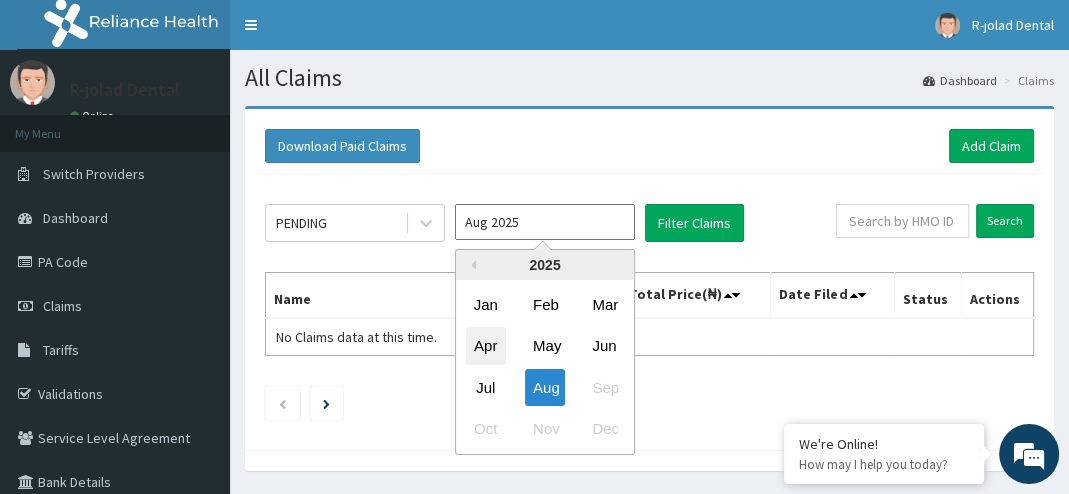 scroll, scrollTop: 0, scrollLeft: 0, axis: both 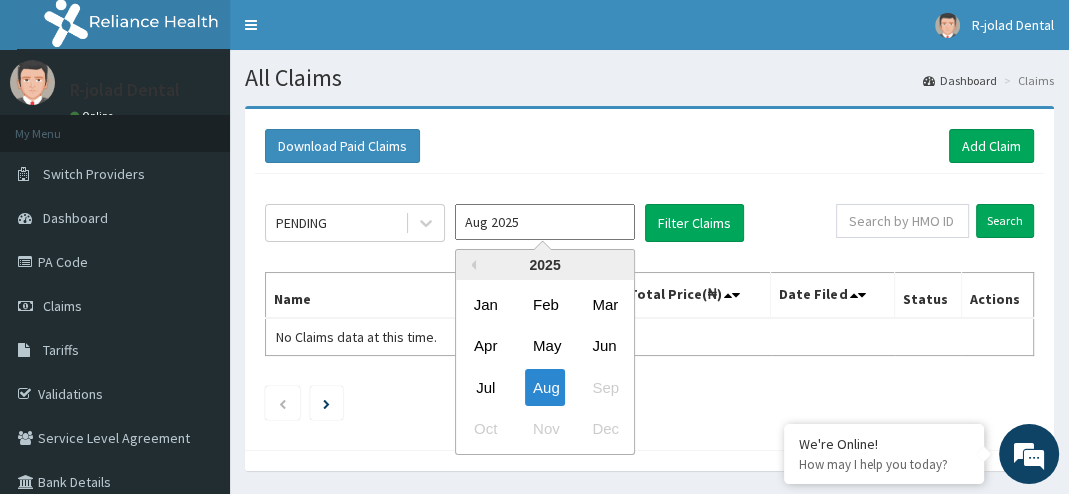 drag, startPoint x: 488, startPoint y: 385, endPoint x: 495, endPoint y: 376, distance: 11.401754 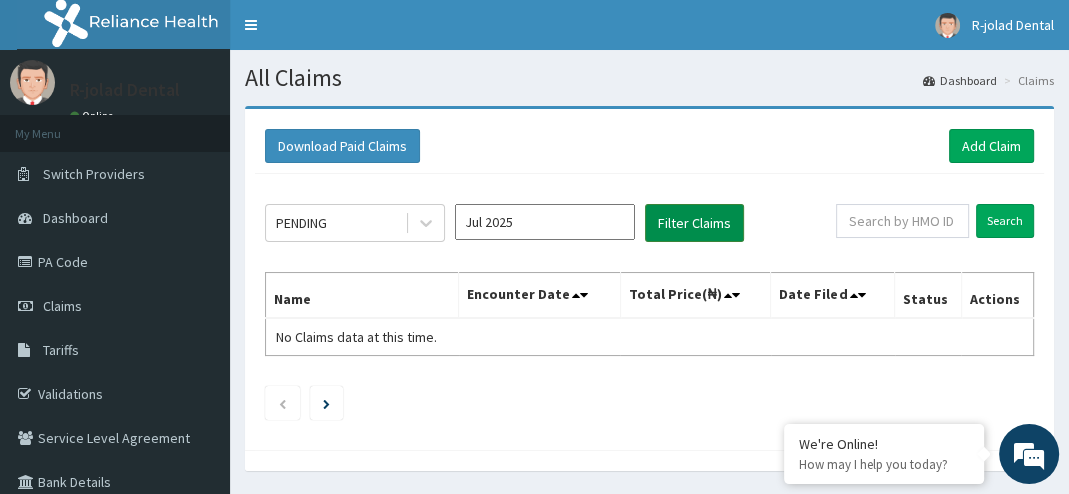 click on "Filter Claims" at bounding box center [694, 223] 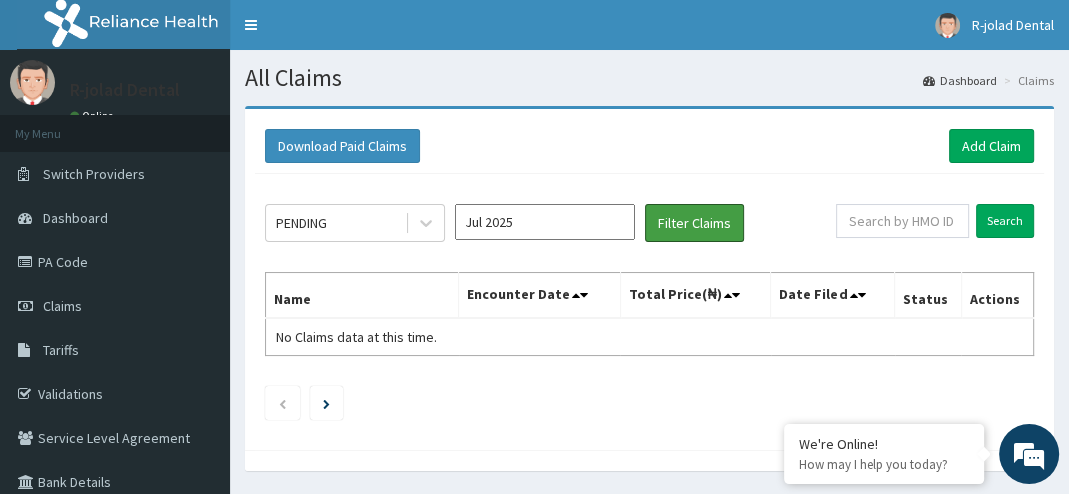 scroll, scrollTop: 100, scrollLeft: 0, axis: vertical 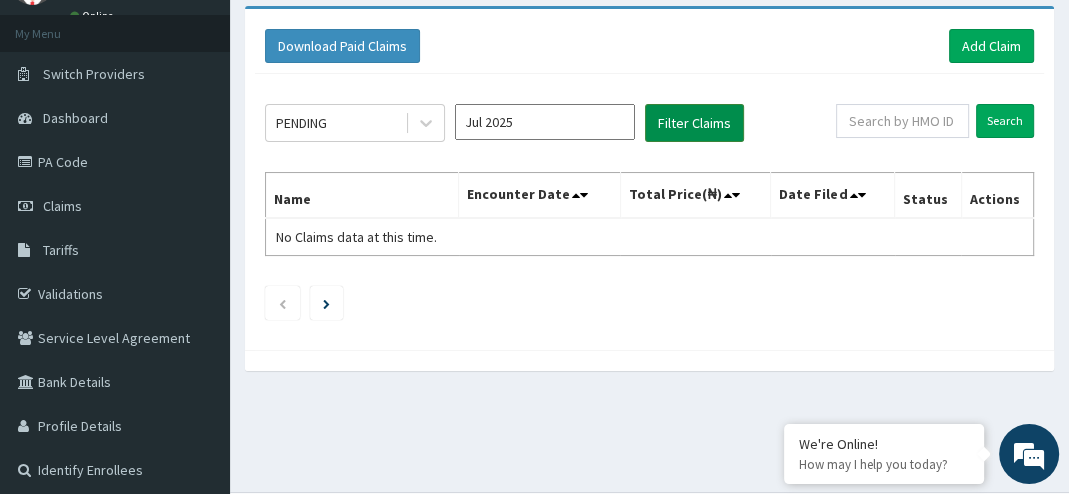 click on "Filter Claims" at bounding box center [694, 123] 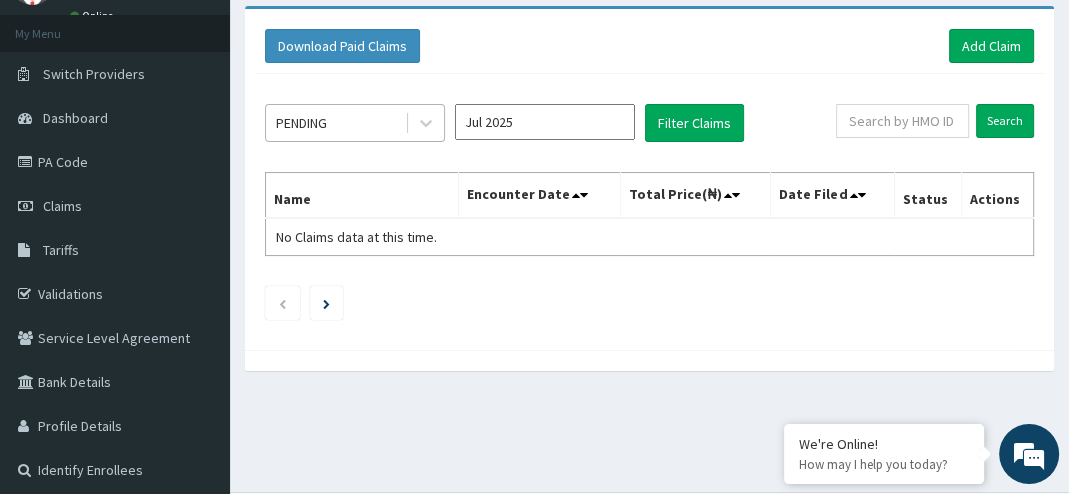 click on "PENDING" at bounding box center (335, 123) 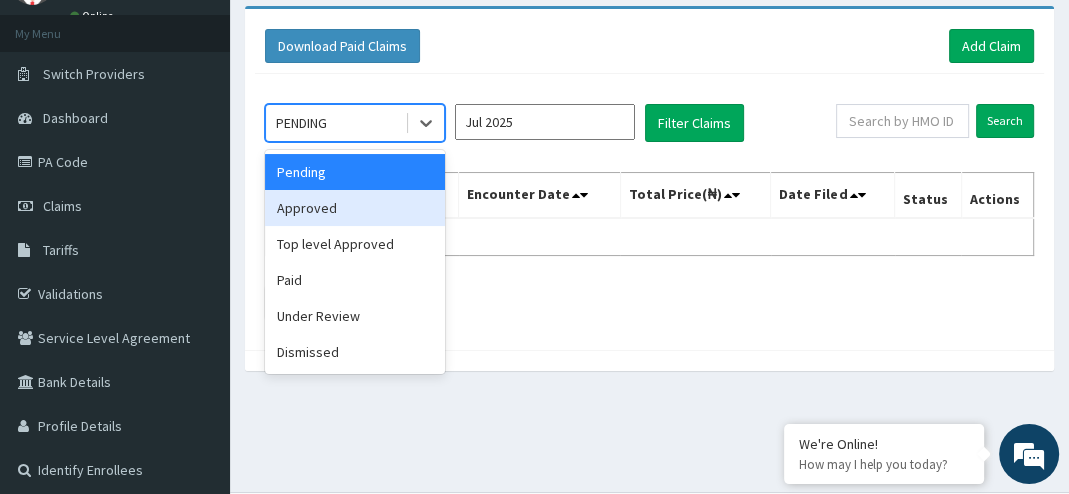 click on "Approved" at bounding box center [355, 208] 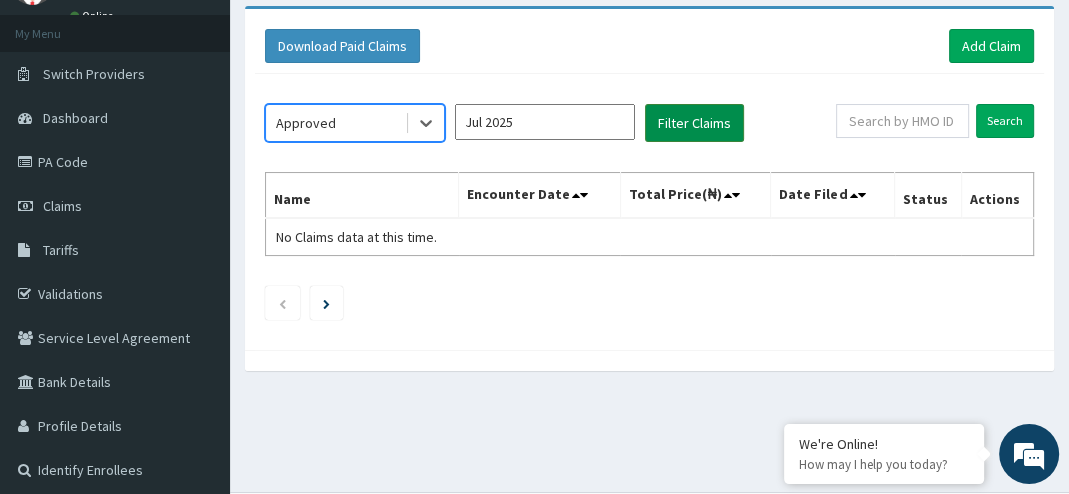 click on "Filter Claims" at bounding box center (694, 123) 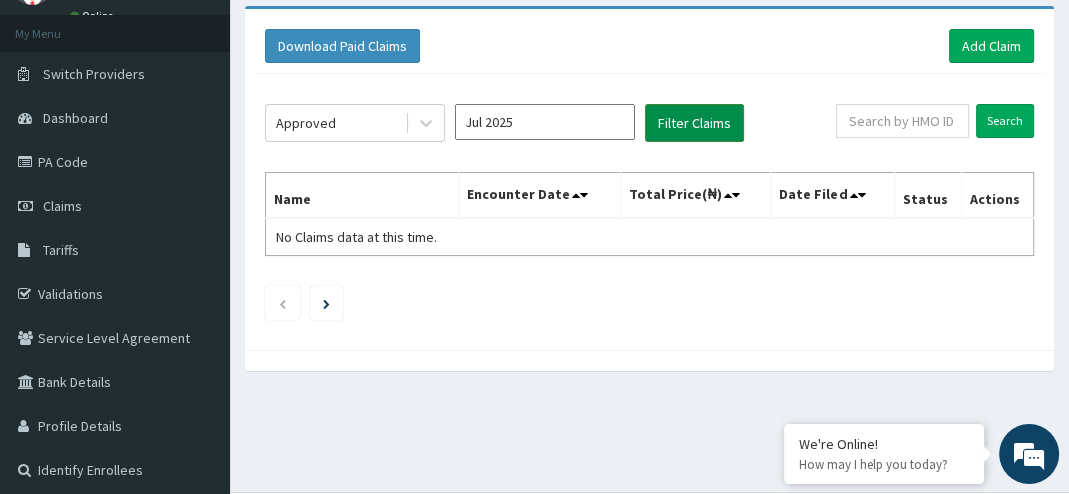 click on "Filter Claims" at bounding box center (694, 123) 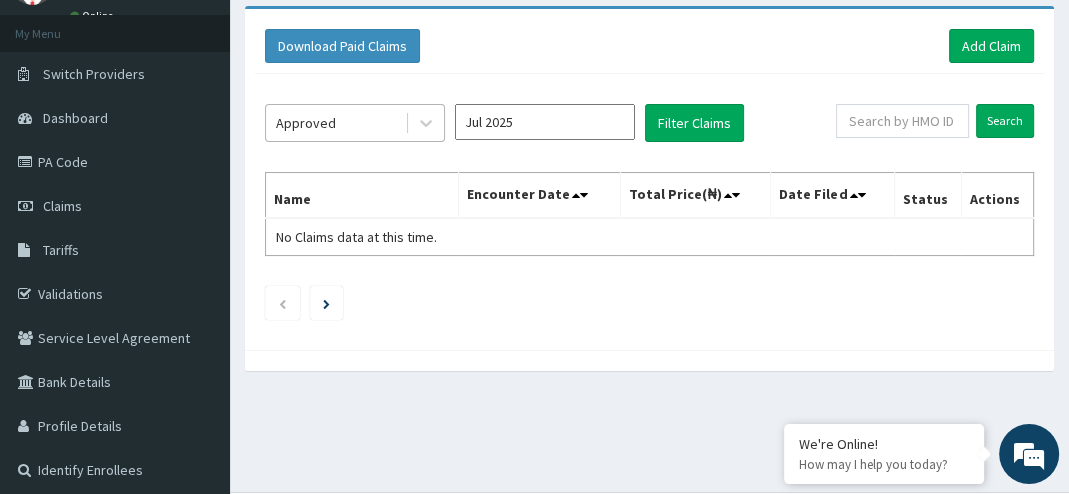 click on "Approved" at bounding box center (335, 123) 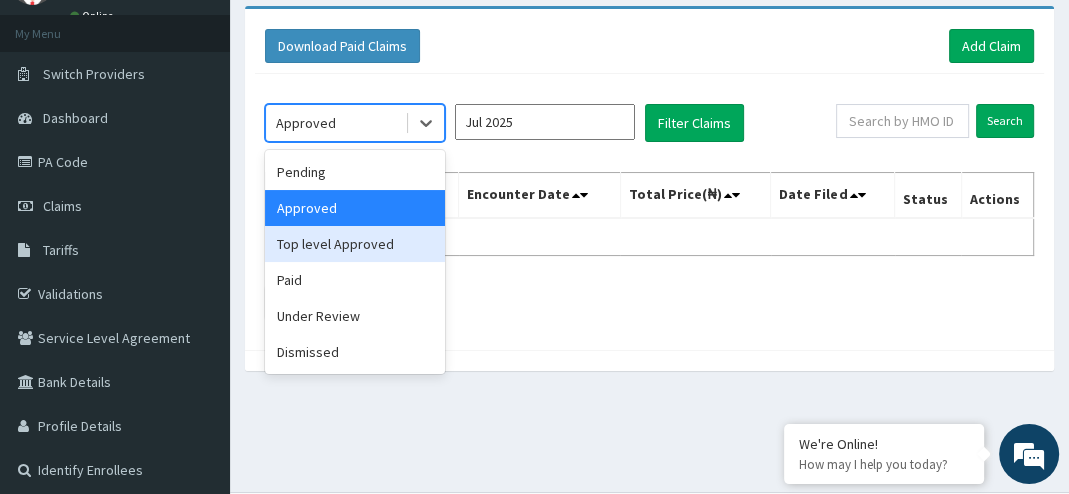 click on "Top level Approved" at bounding box center [355, 244] 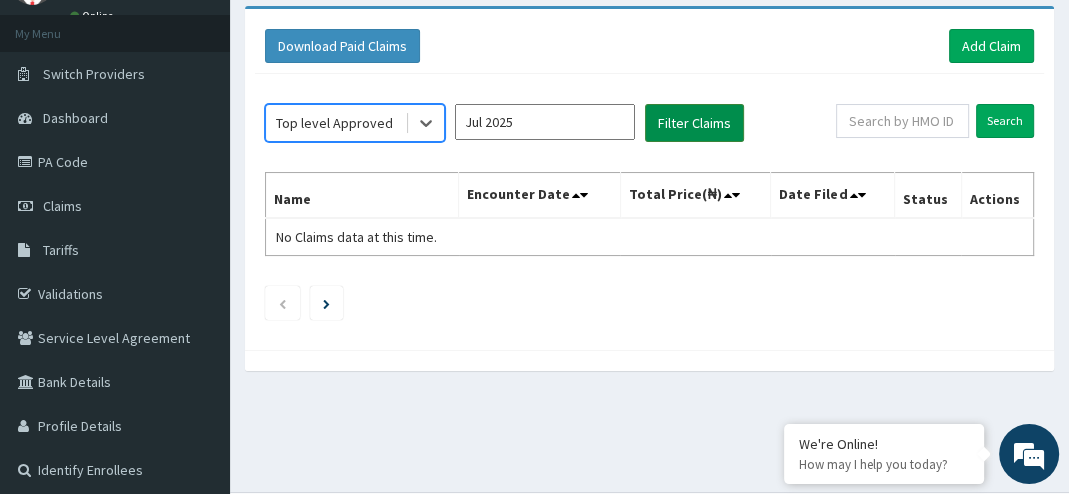 click on "Filter Claims" at bounding box center (694, 123) 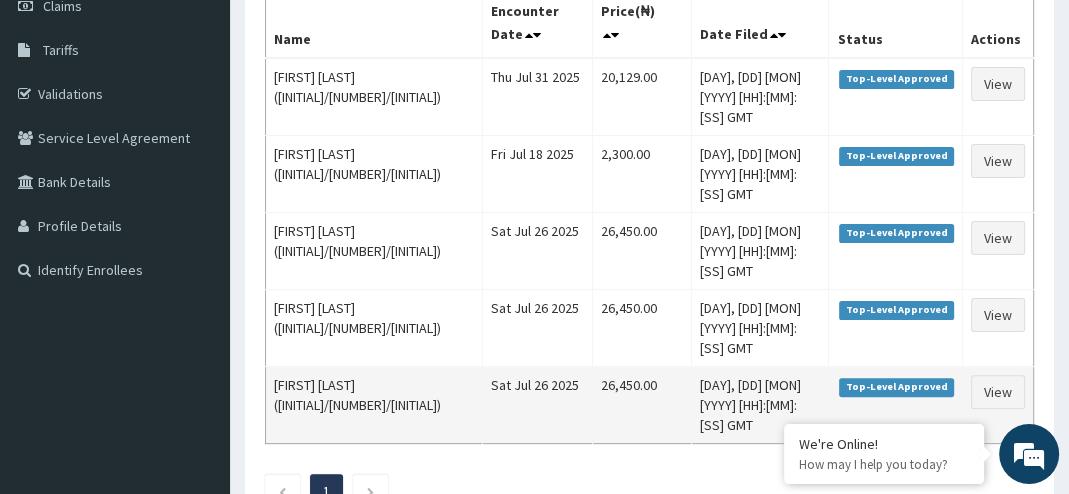 scroll, scrollTop: 200, scrollLeft: 0, axis: vertical 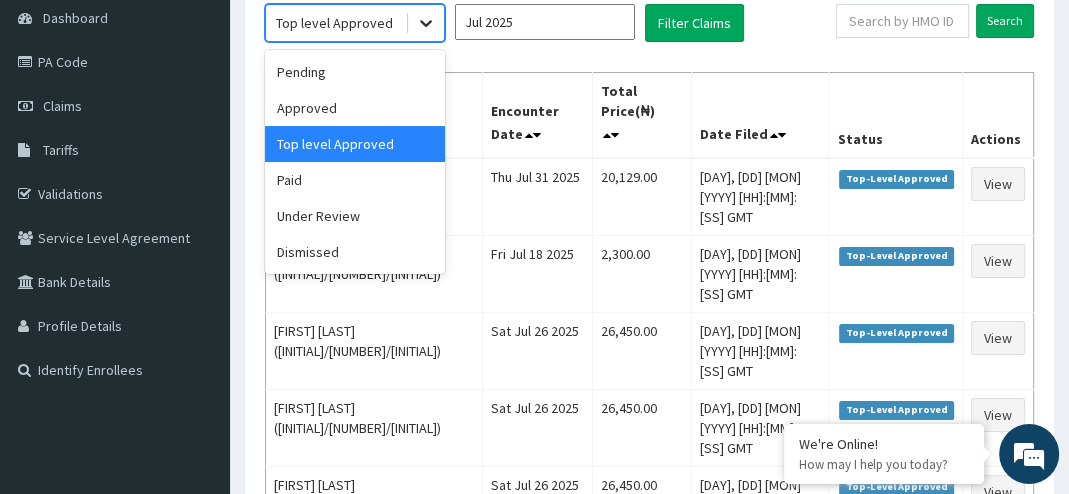 click 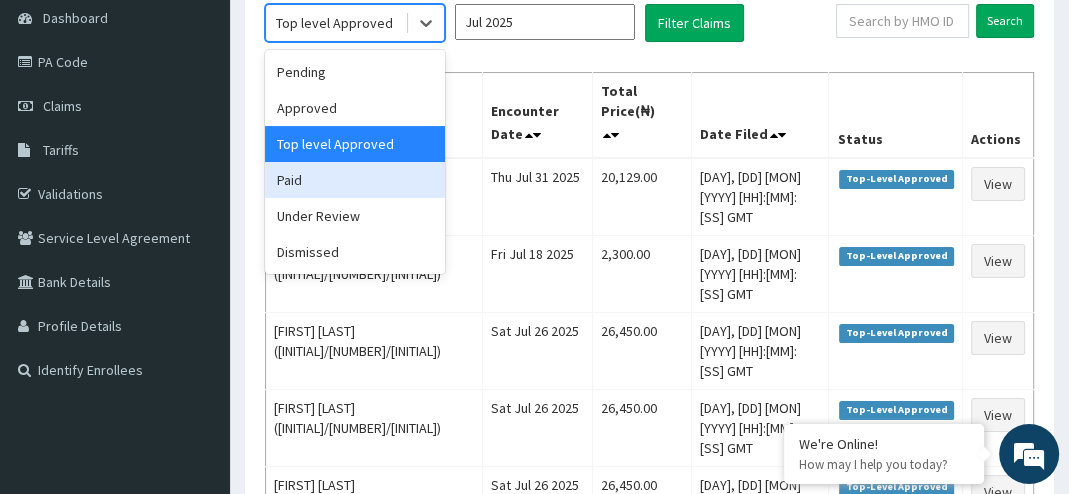 click on "Paid" at bounding box center [355, 180] 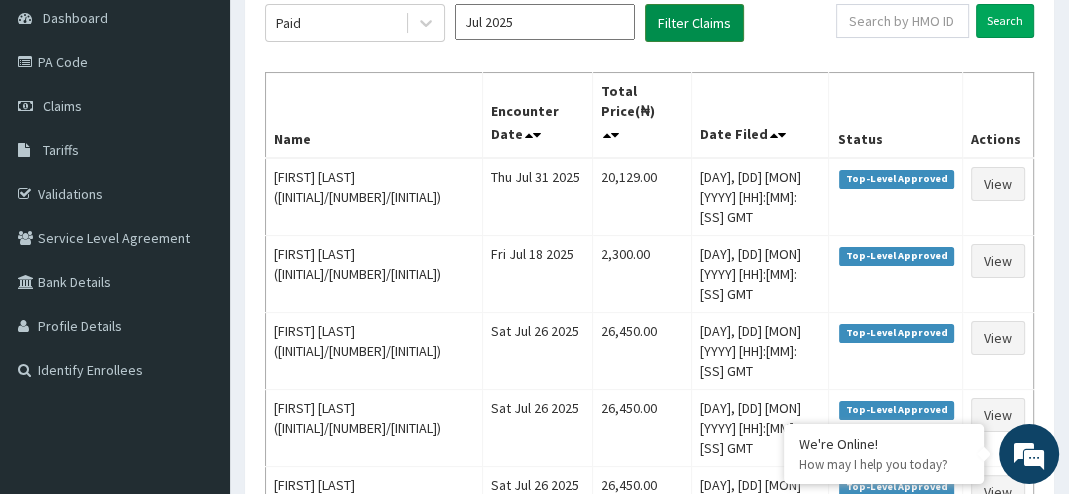click on "Filter Claims" at bounding box center [694, 23] 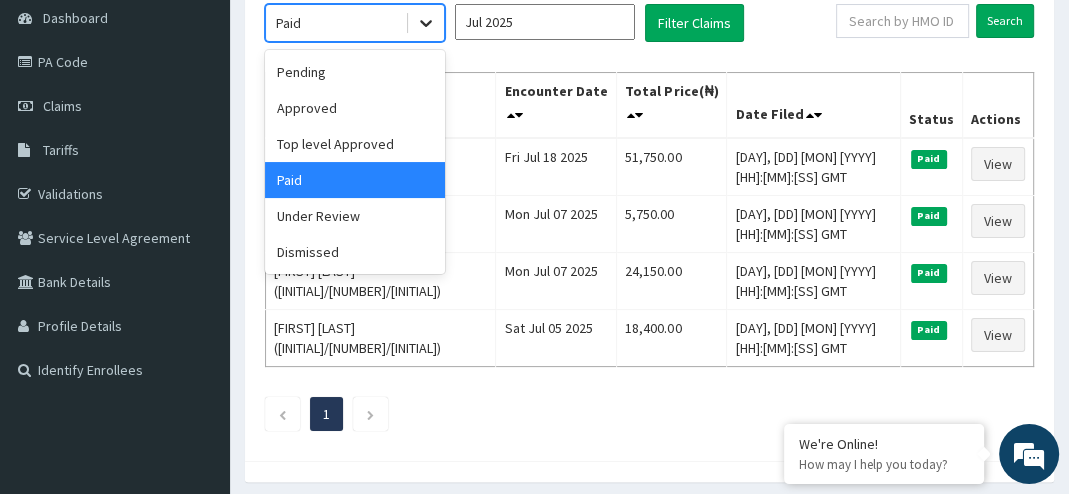 click 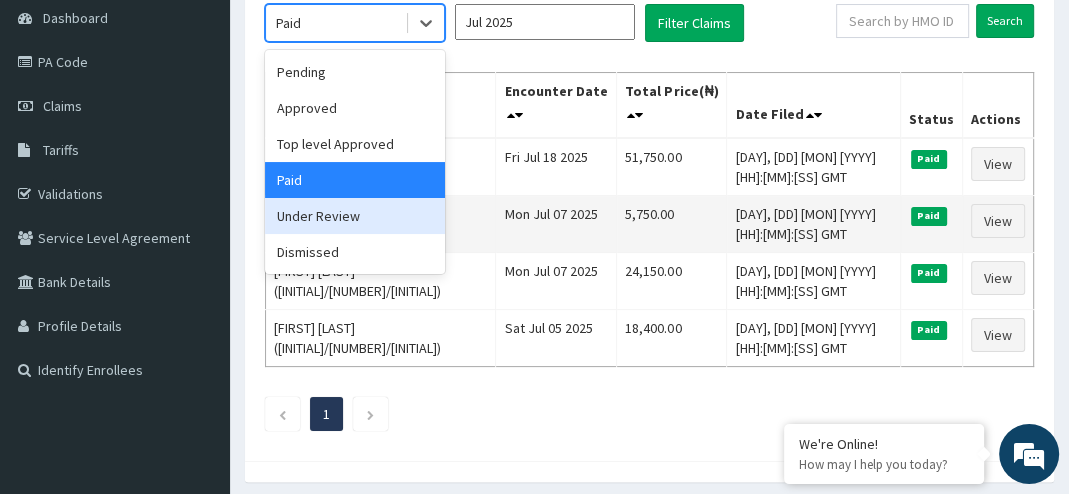 click on "Under Review" at bounding box center (355, 216) 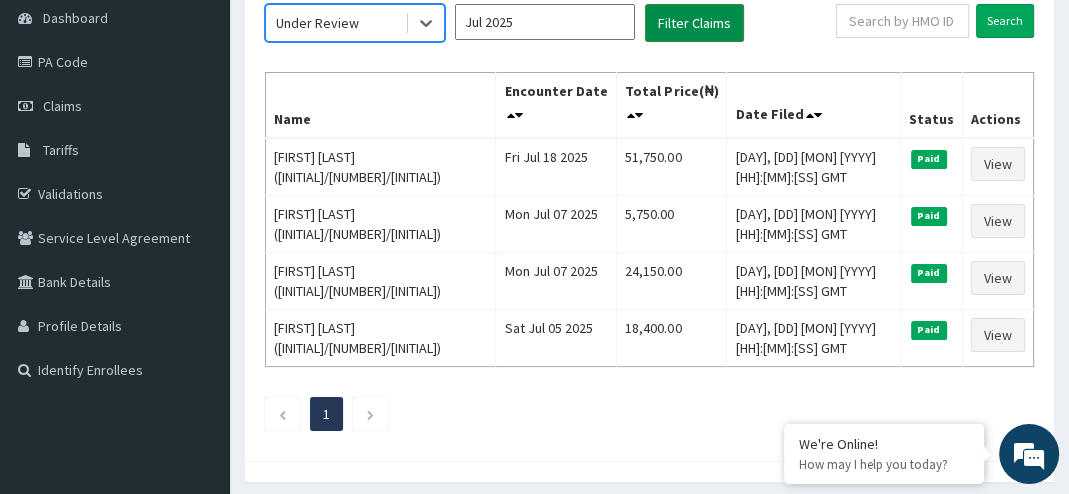 click on "Filter Claims" at bounding box center (694, 23) 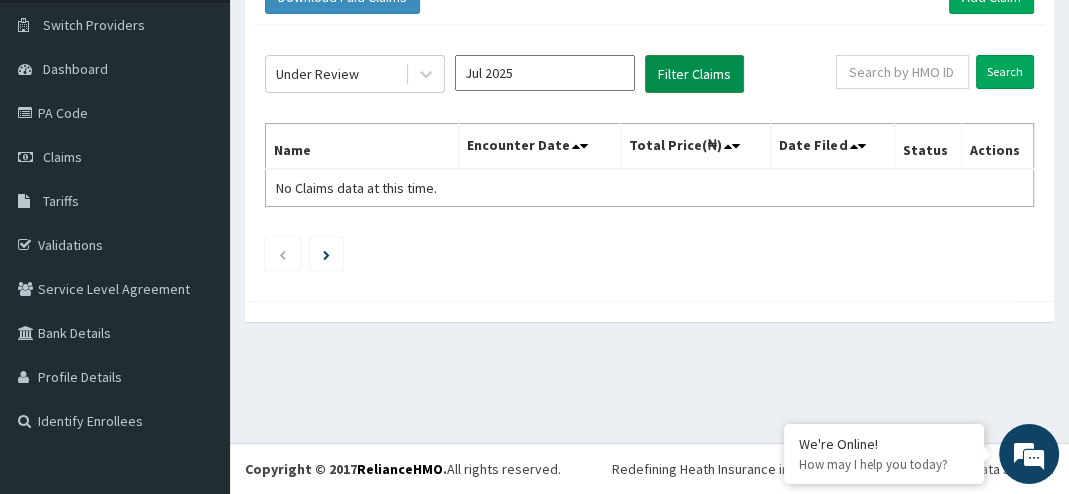 scroll, scrollTop: 148, scrollLeft: 0, axis: vertical 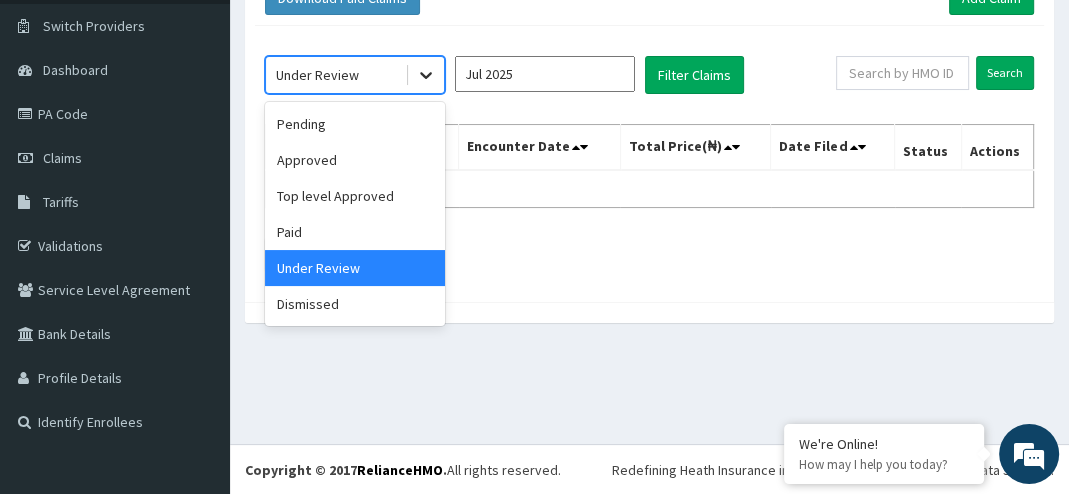 click 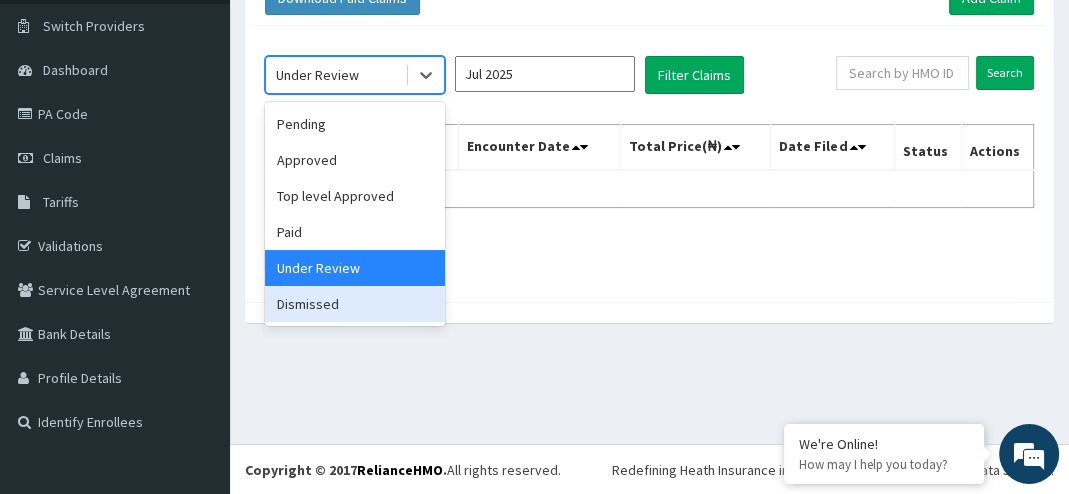click on "Dismissed" at bounding box center (355, 304) 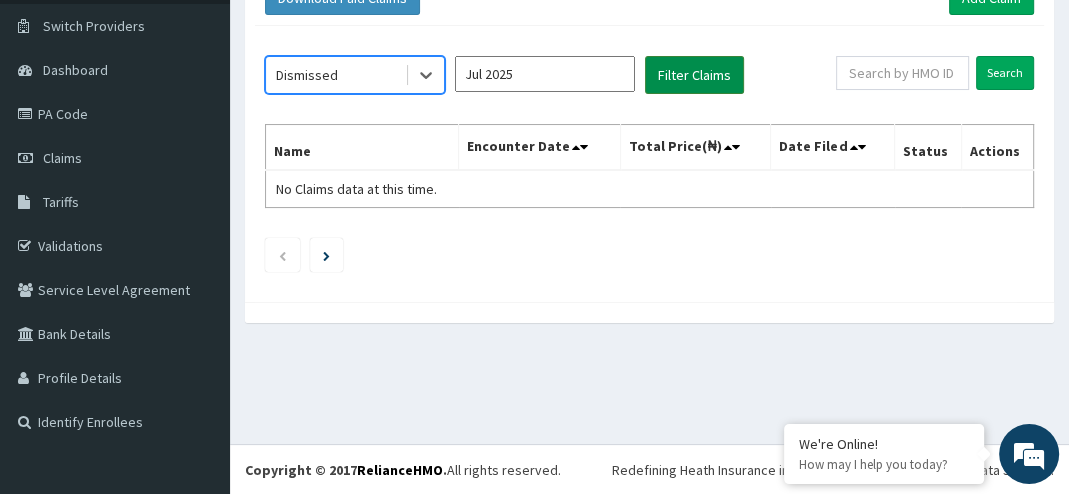 click on "Filter Claims" at bounding box center (694, 75) 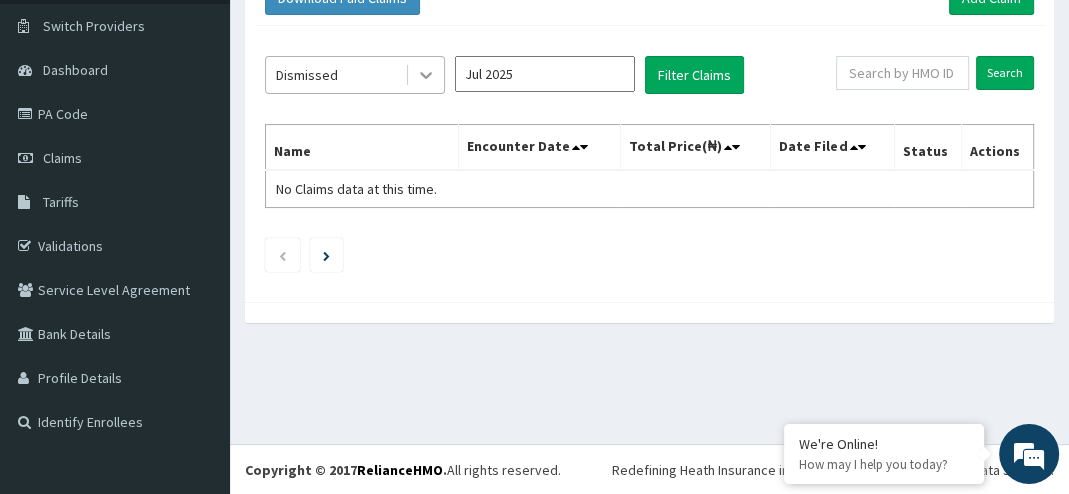 click at bounding box center [426, 75] 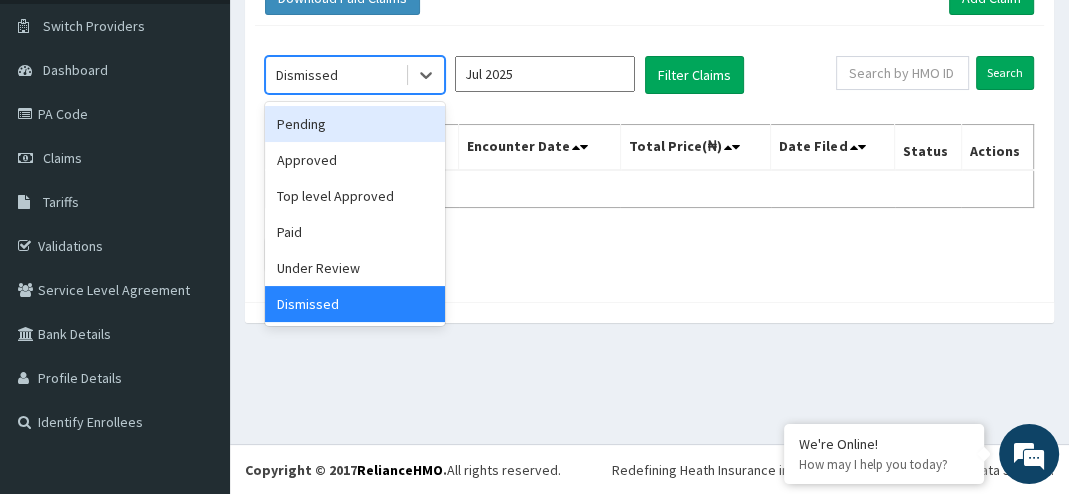 click on "Pending" at bounding box center [355, 124] 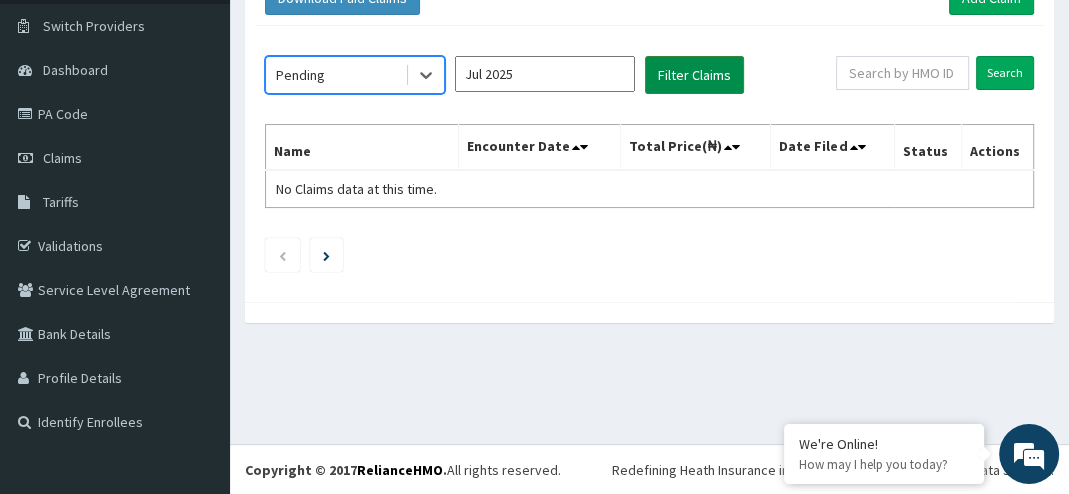 click on "Filter Claims" at bounding box center [694, 75] 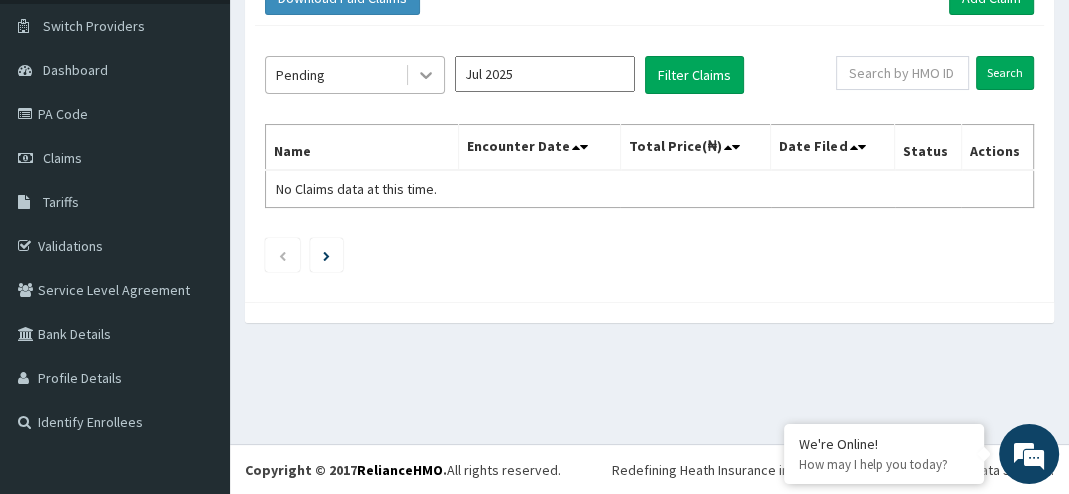 click 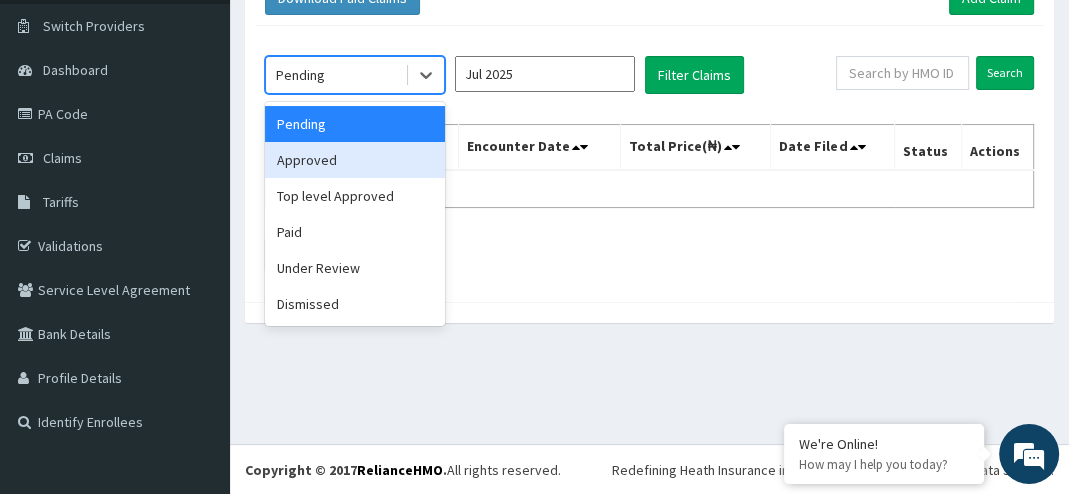 click on "Approved" at bounding box center [355, 160] 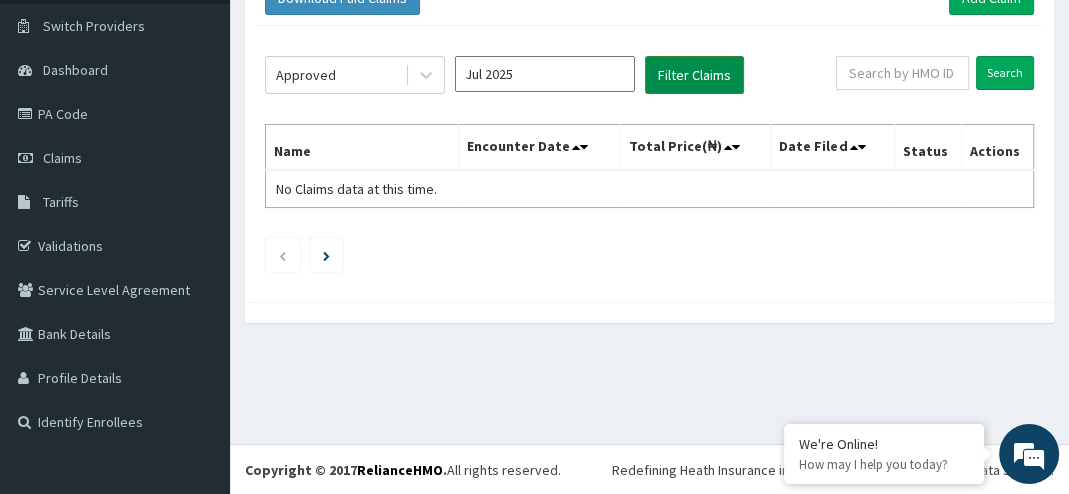click on "Filter Claims" at bounding box center (694, 75) 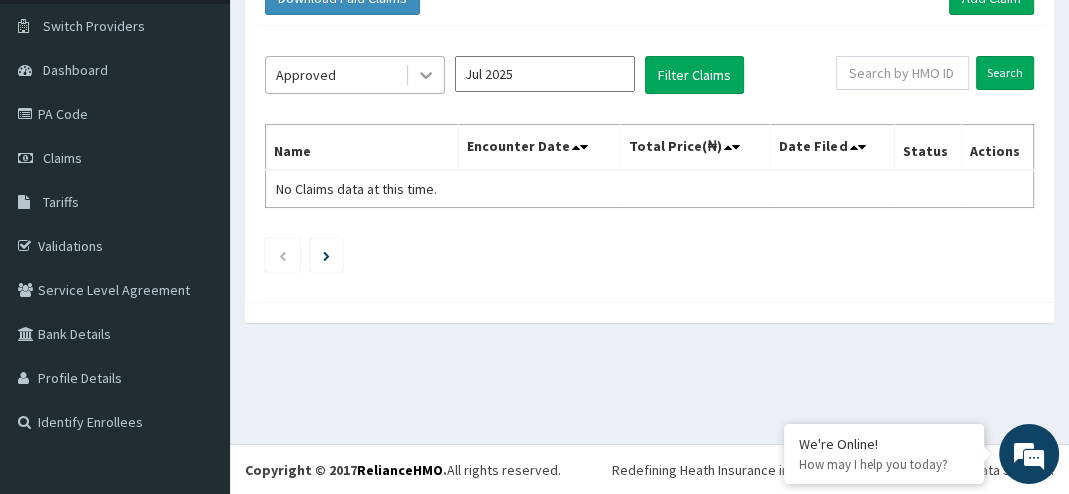 click 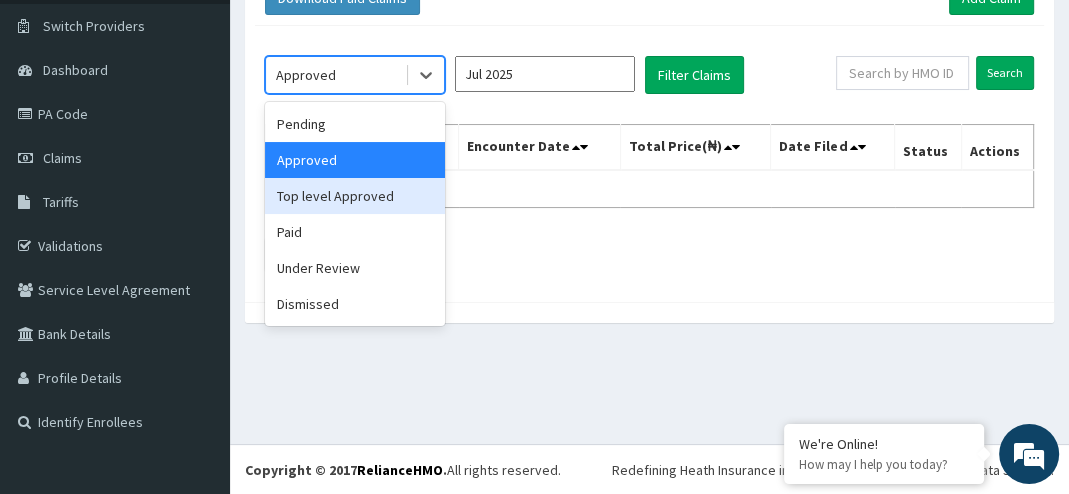 click on "Top level Approved" at bounding box center (355, 196) 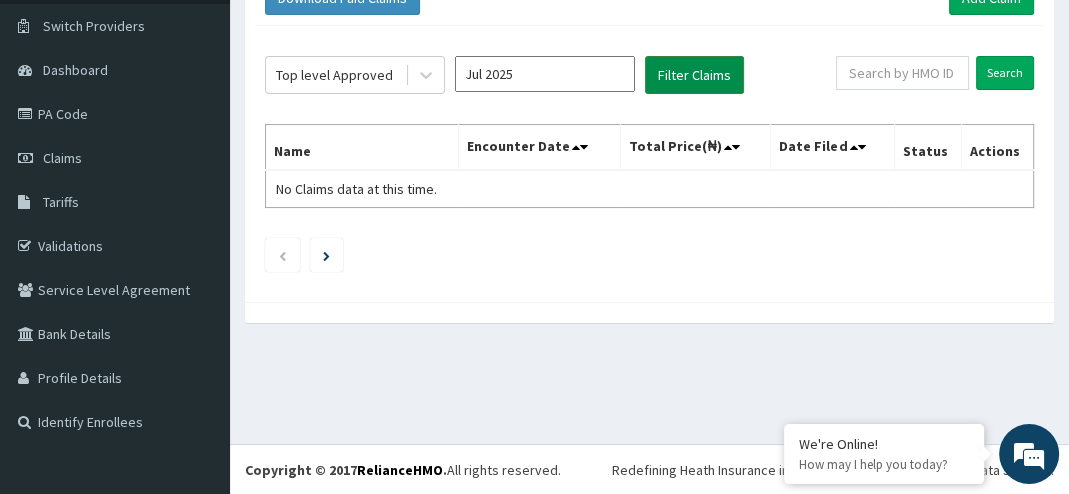click on "Filter Claims" at bounding box center (694, 75) 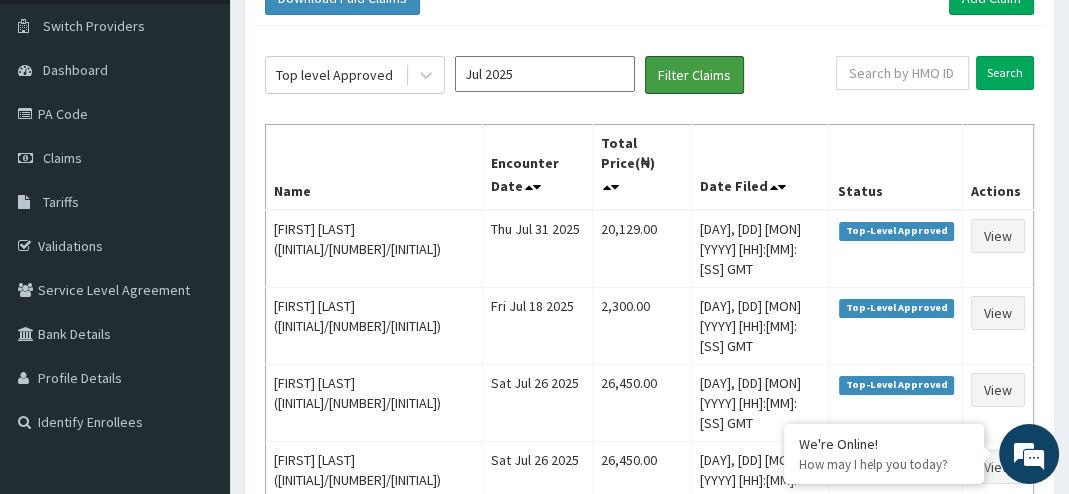 scroll, scrollTop: 0, scrollLeft: 0, axis: both 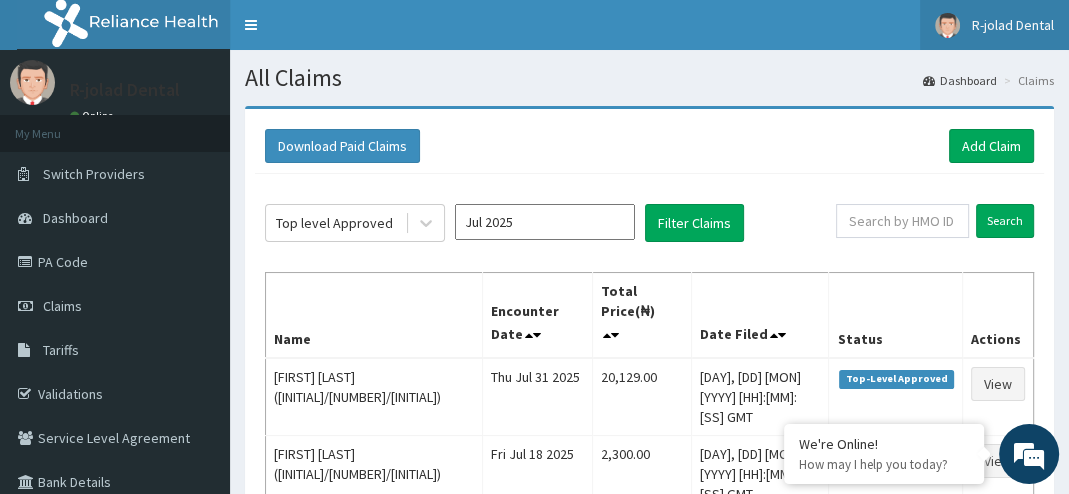 click on "R-jolad Dental" at bounding box center (994, 25) 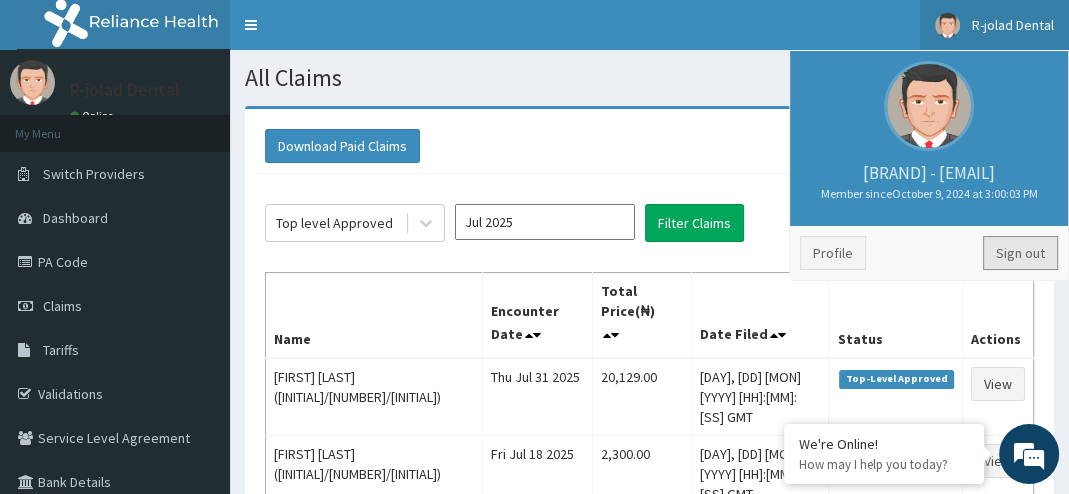 click on "Sign out" at bounding box center [1020, 253] 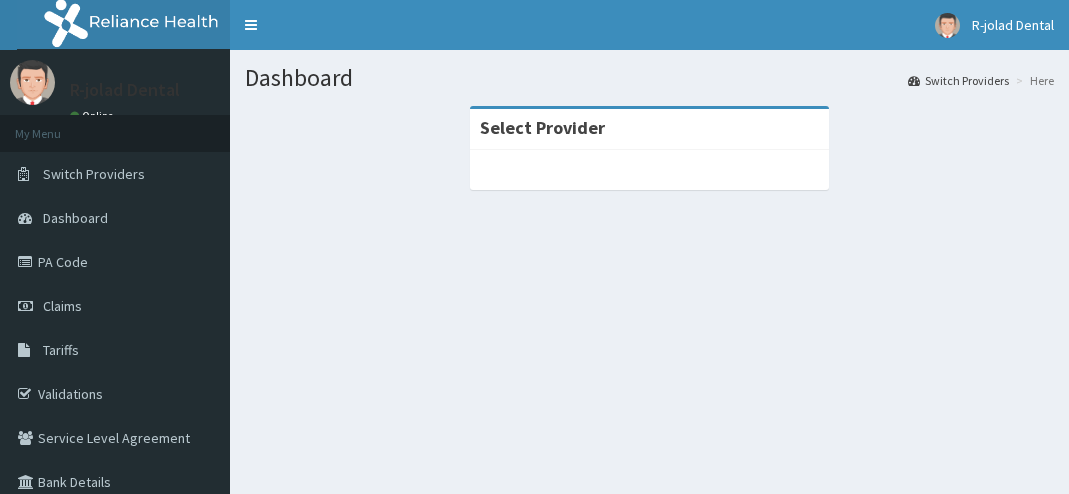 scroll, scrollTop: 0, scrollLeft: 0, axis: both 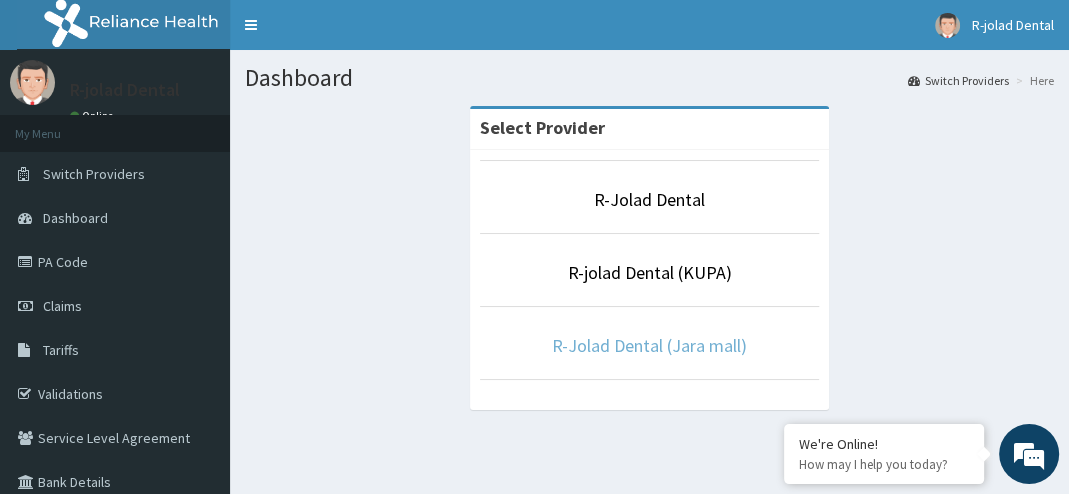 click on "R-Jolad Dental (Jara mall)" at bounding box center (649, 345) 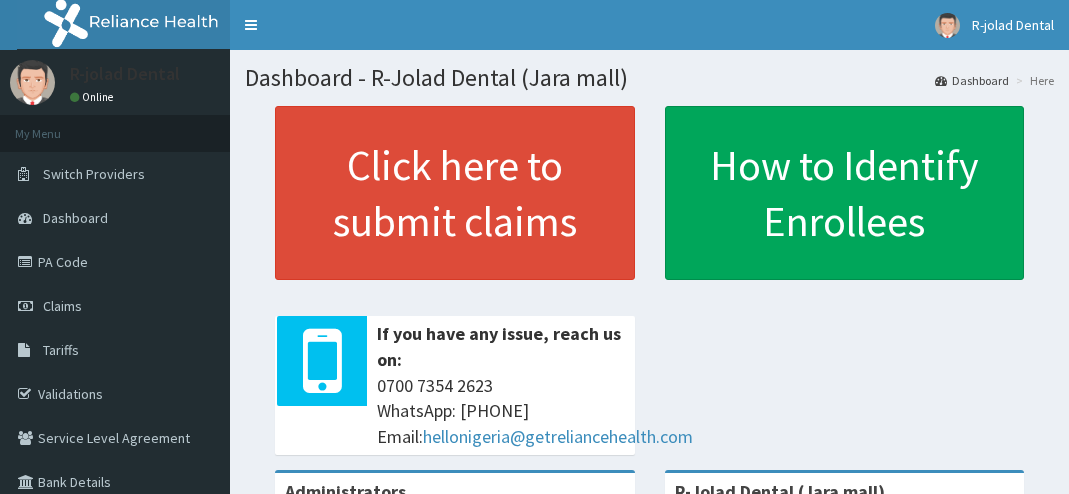 scroll, scrollTop: 0, scrollLeft: 0, axis: both 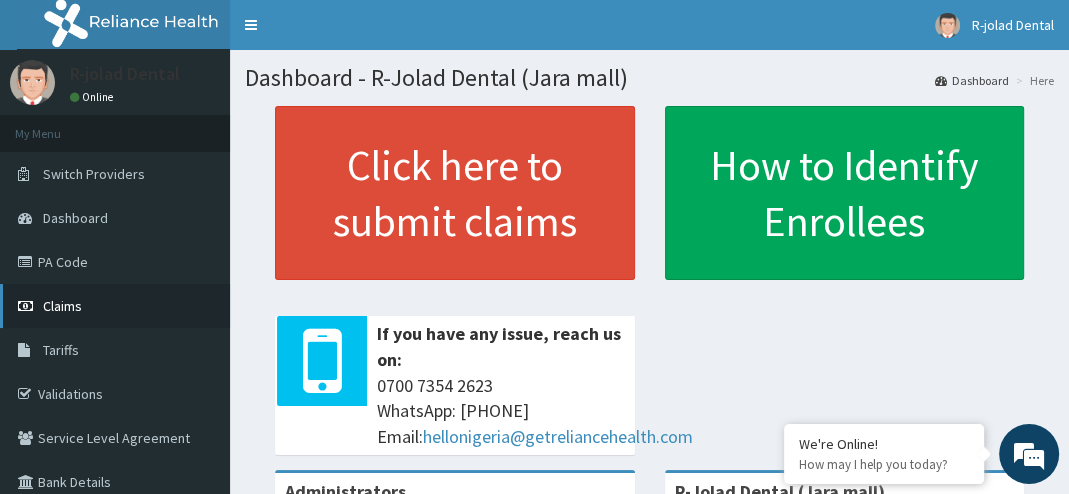 click on "Claims" at bounding box center [62, 306] 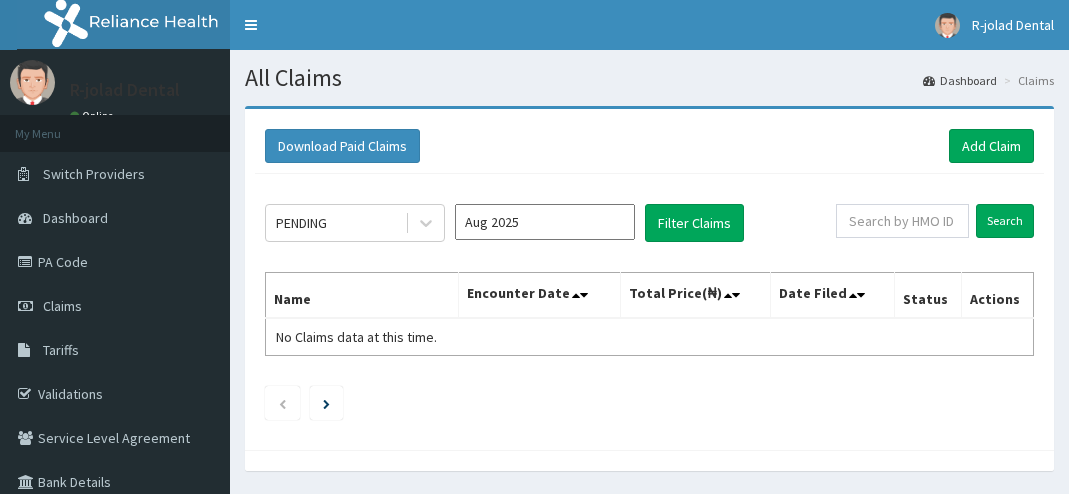 scroll, scrollTop: 0, scrollLeft: 0, axis: both 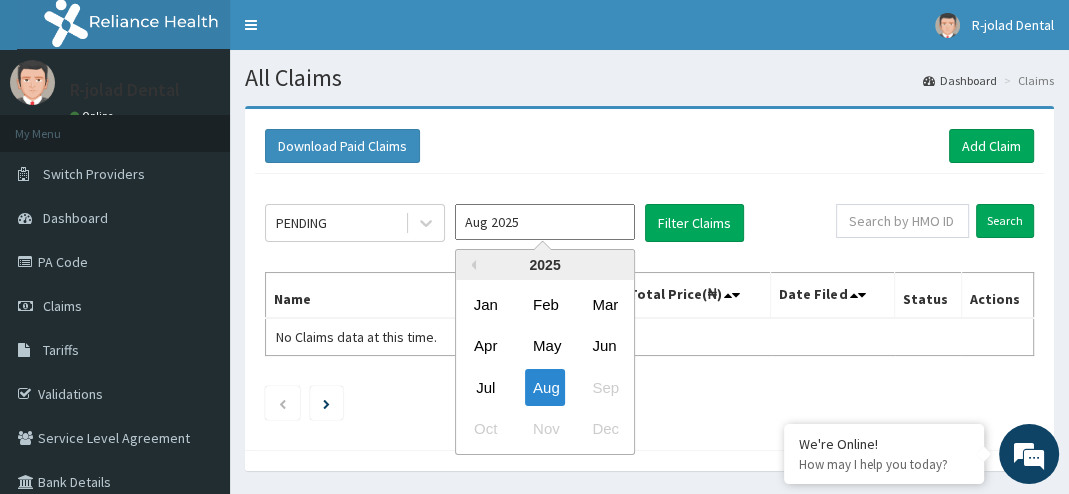 click on "Aug 2025" at bounding box center (545, 222) 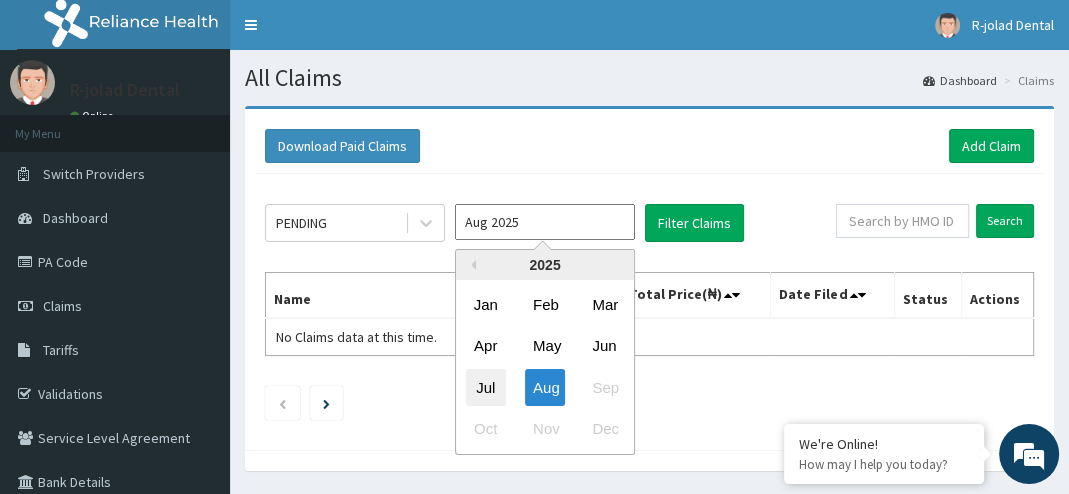 click on "Jul" at bounding box center (486, 387) 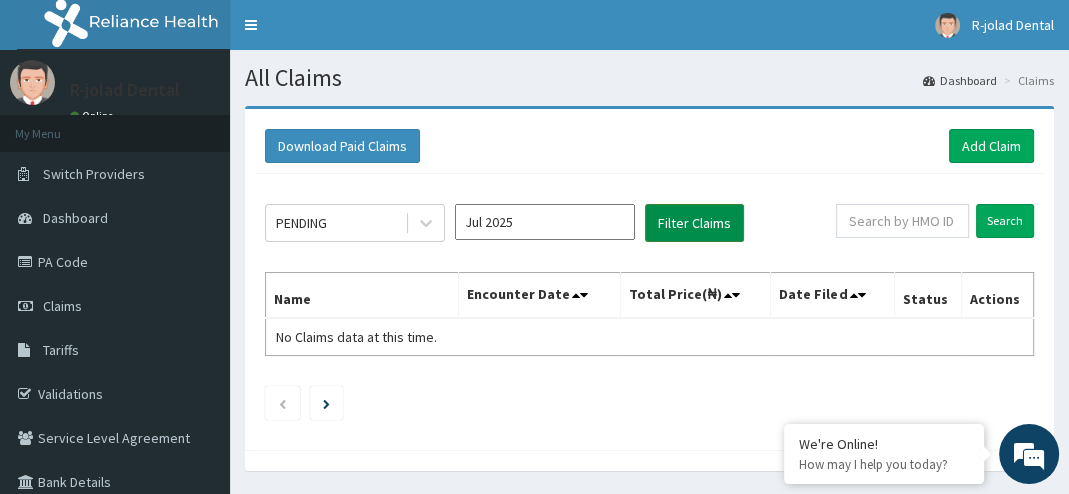 click on "Filter Claims" at bounding box center [694, 223] 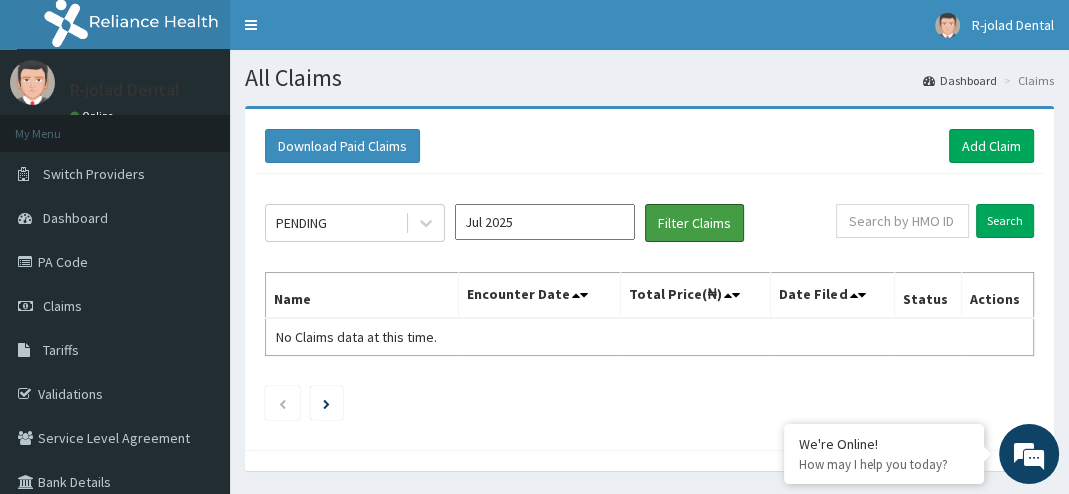 scroll, scrollTop: 100, scrollLeft: 0, axis: vertical 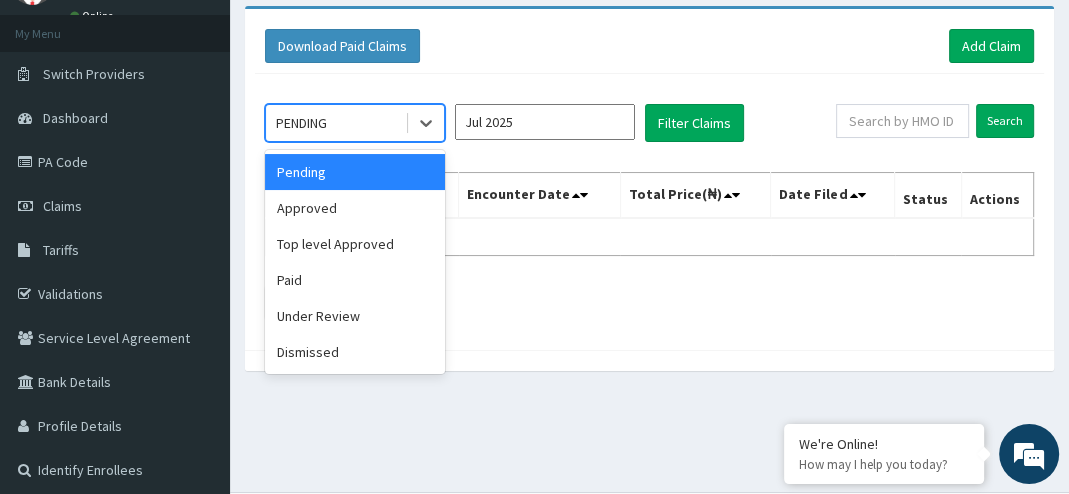 click on "PENDING" at bounding box center (335, 123) 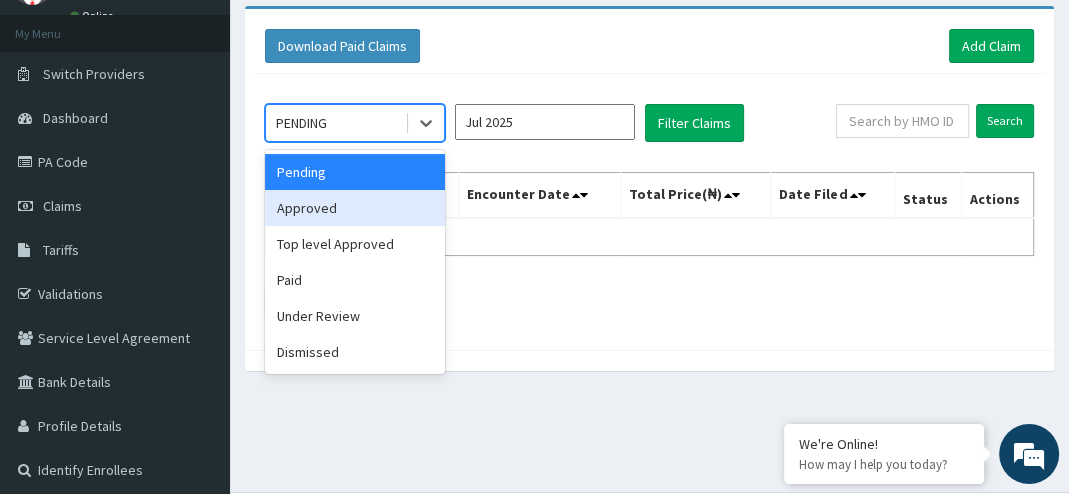 click on "Approved" at bounding box center (355, 208) 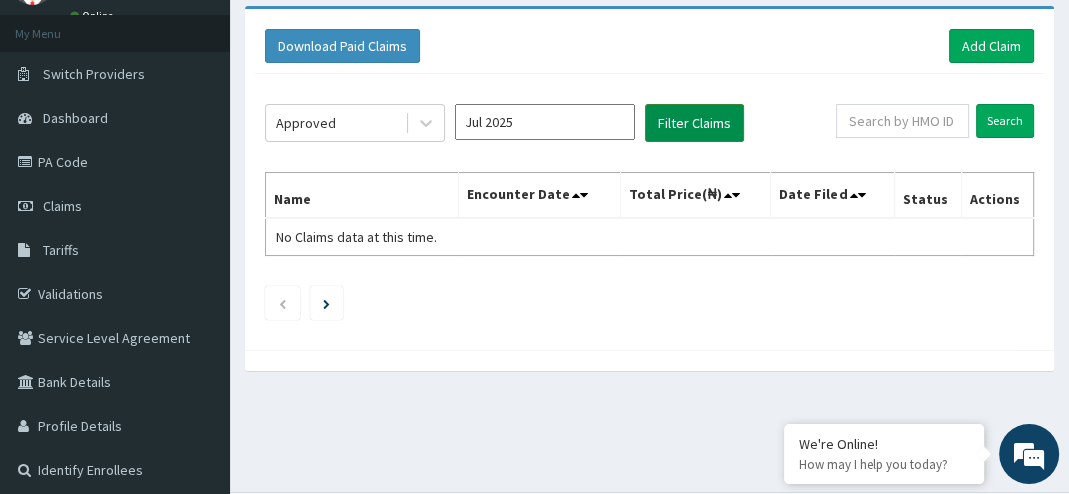 click on "Filter Claims" at bounding box center (694, 123) 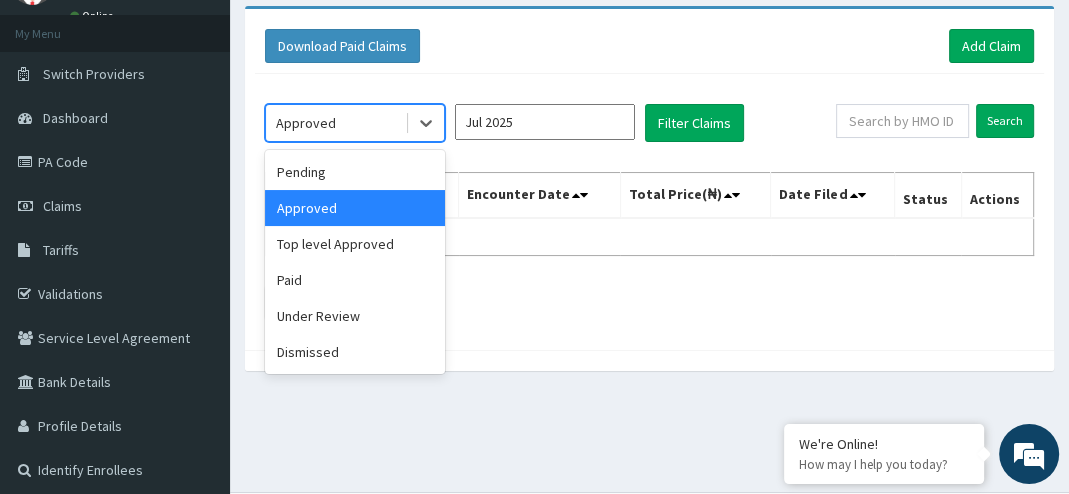 click on "Approved" at bounding box center (335, 123) 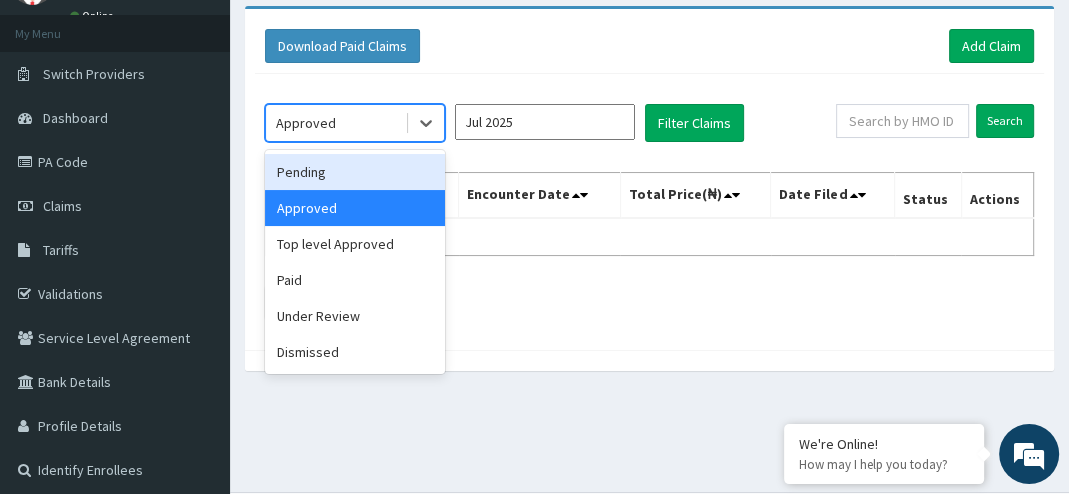 scroll, scrollTop: 0, scrollLeft: 0, axis: both 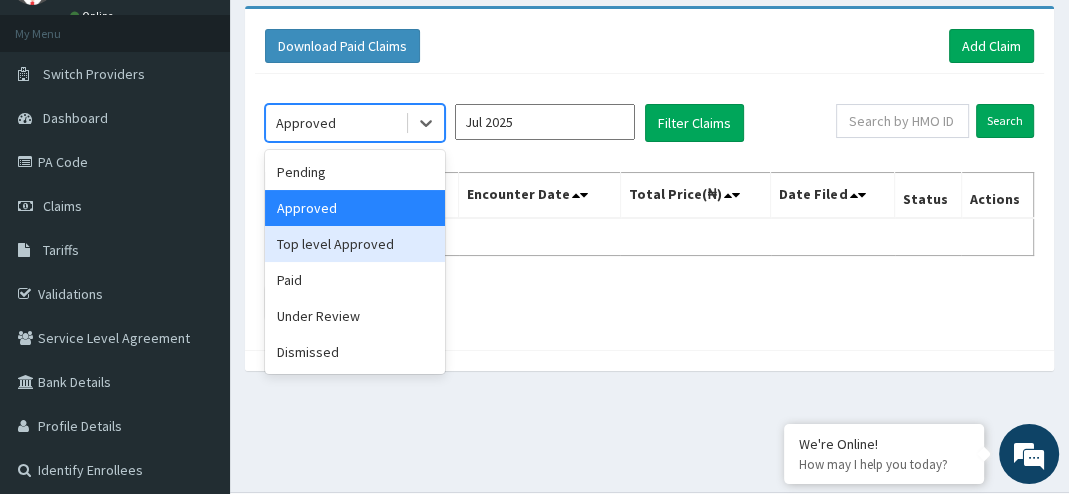 click on "Top level Approved" at bounding box center (355, 244) 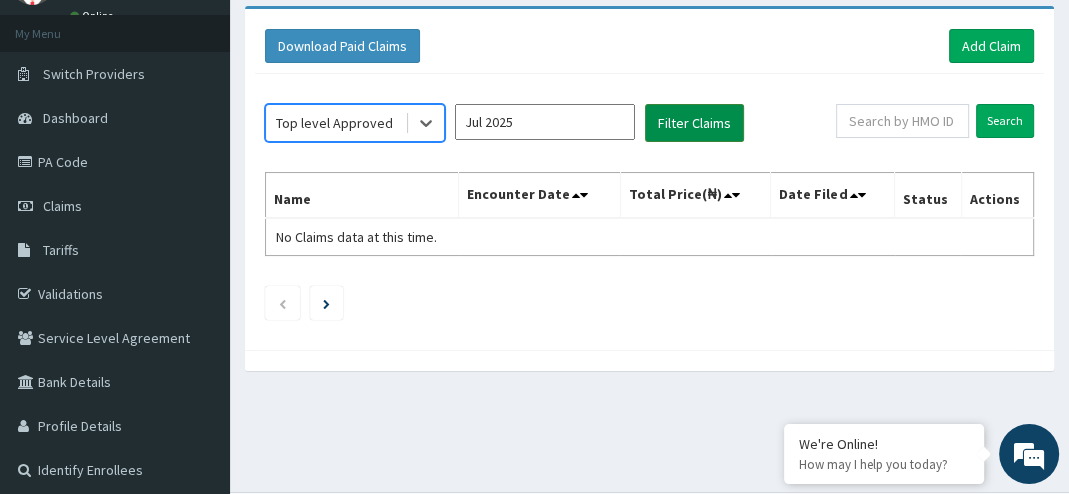 click on "Filter Claims" at bounding box center (694, 123) 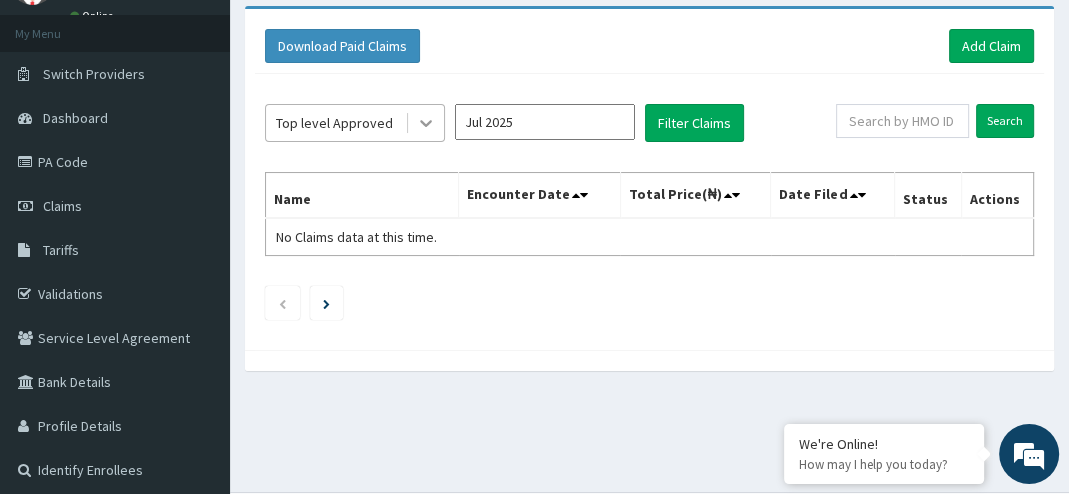 click 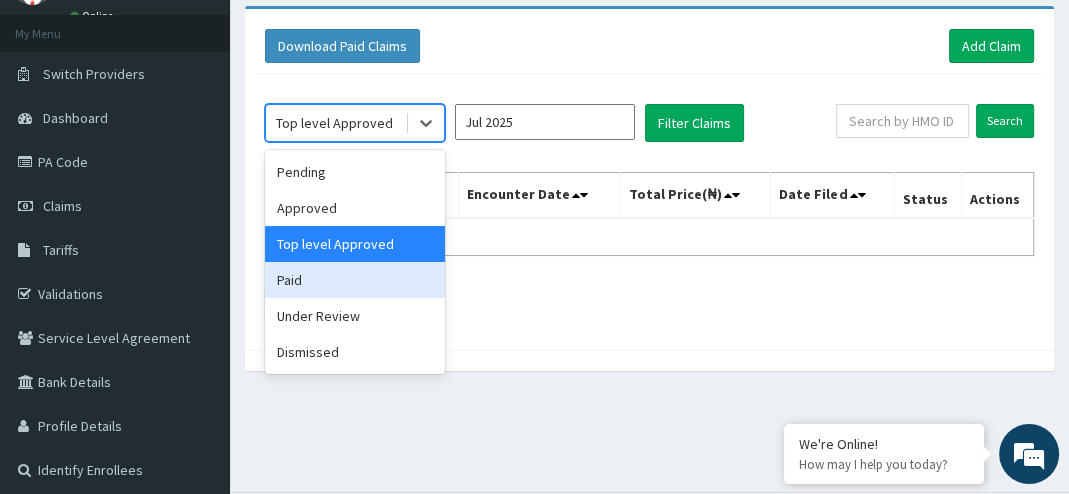click on "Paid" at bounding box center [355, 280] 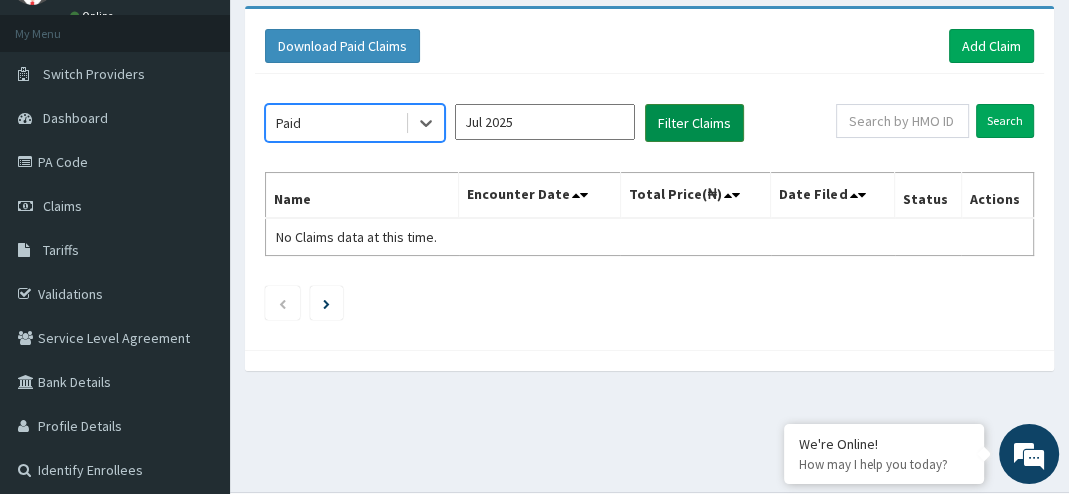 click on "Filter Claims" at bounding box center [694, 123] 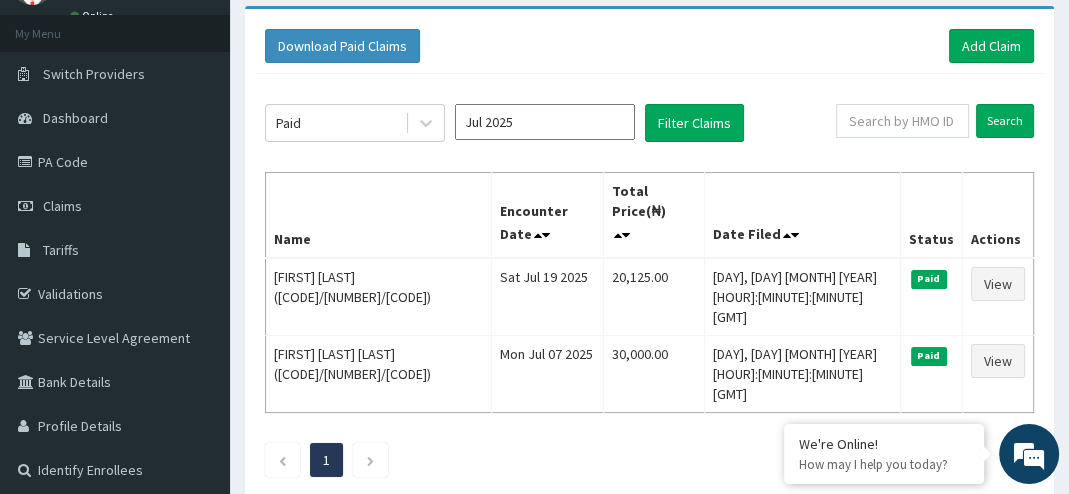 click on "Paid Jul 2025 Filter Claims" at bounding box center (550, 123) 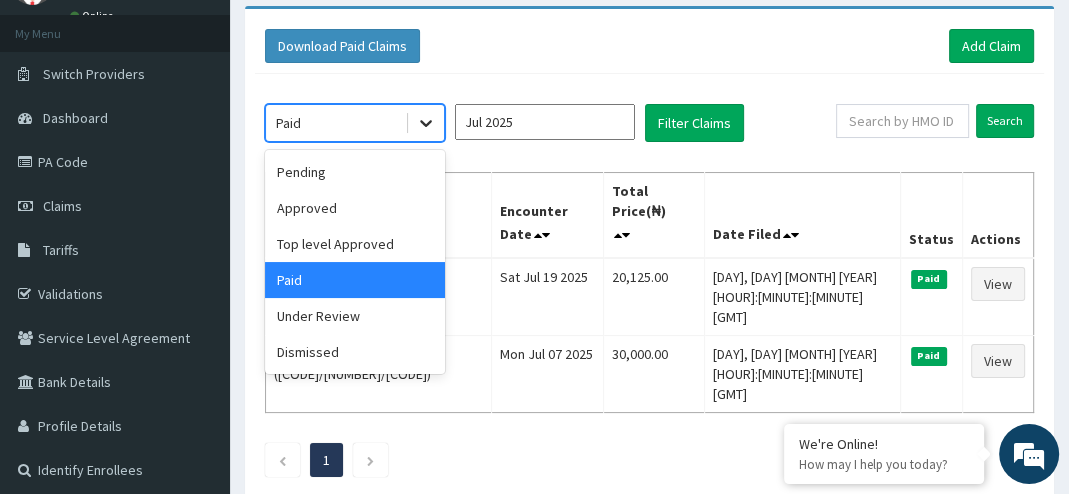 click 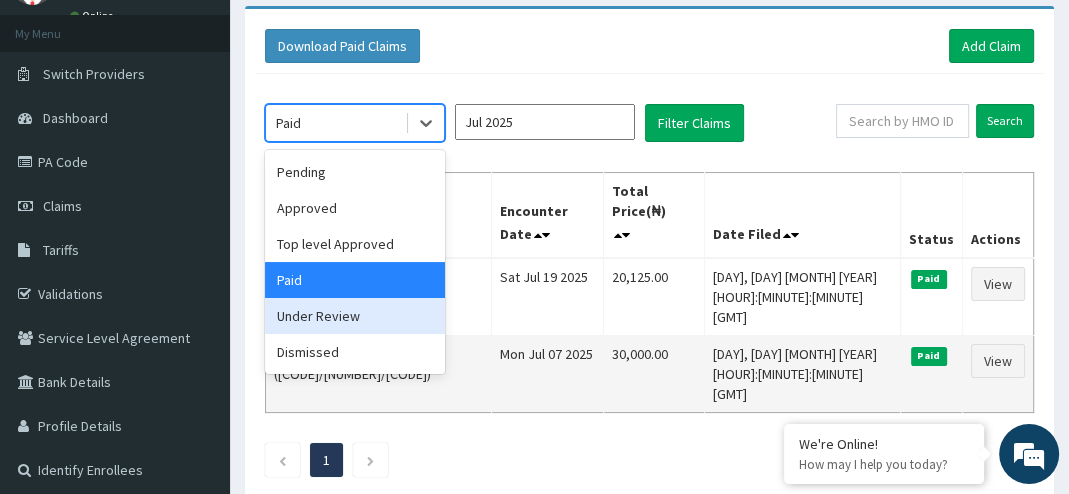 click on "Under Review" at bounding box center (355, 316) 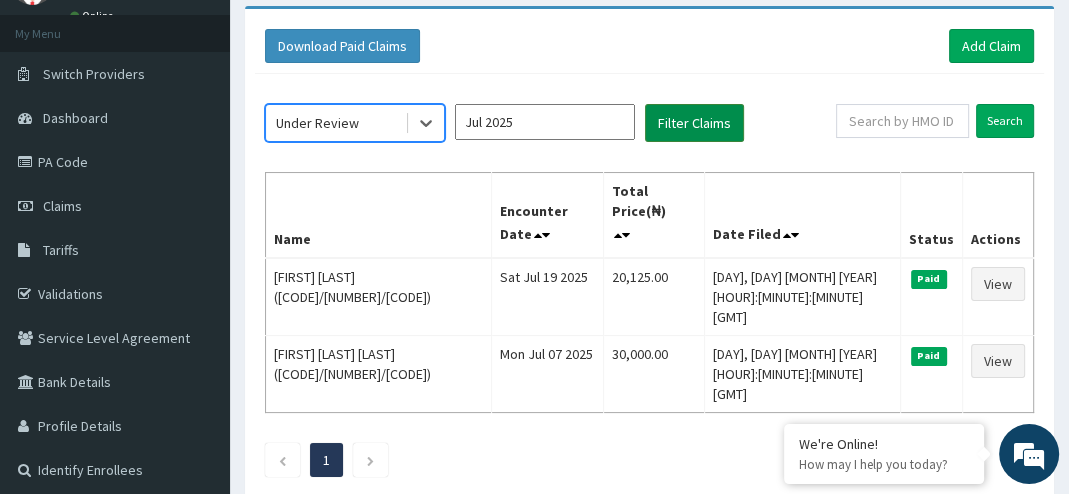 click on "Filter Claims" at bounding box center [694, 123] 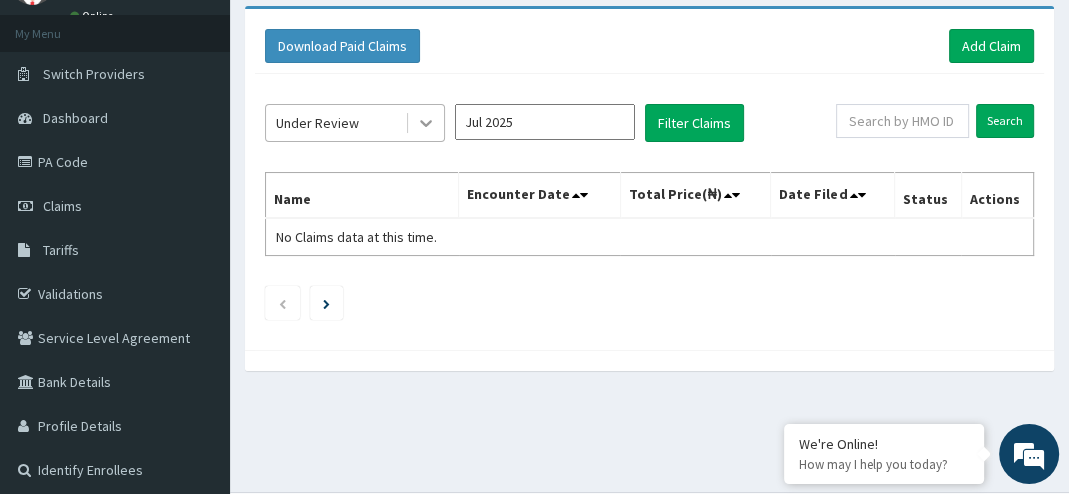 click at bounding box center (426, 123) 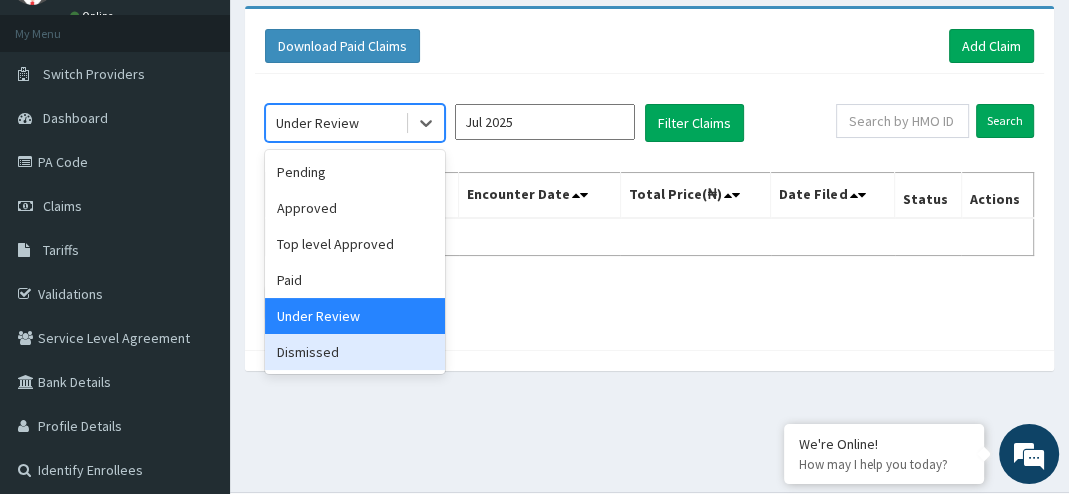 click on "Dismissed" at bounding box center [355, 352] 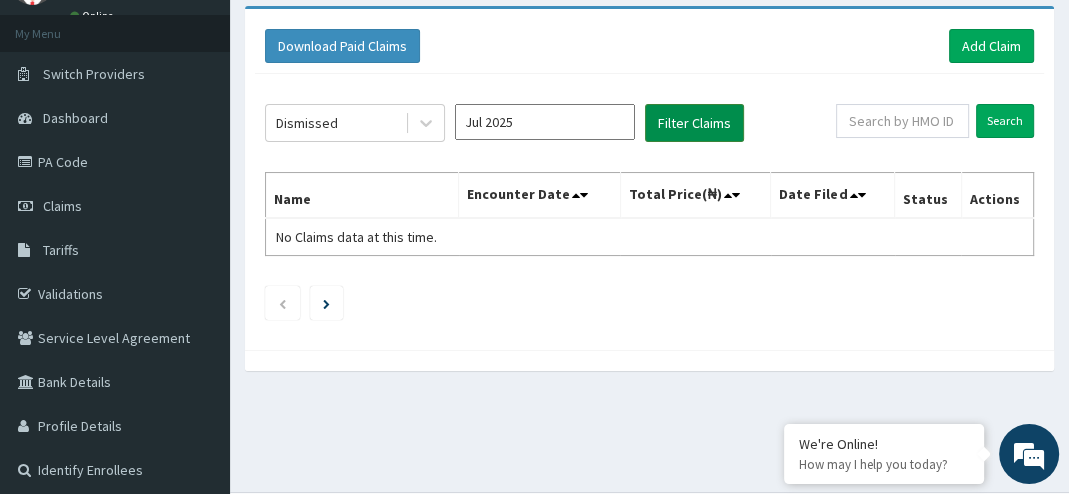 click on "Filter Claims" at bounding box center (694, 123) 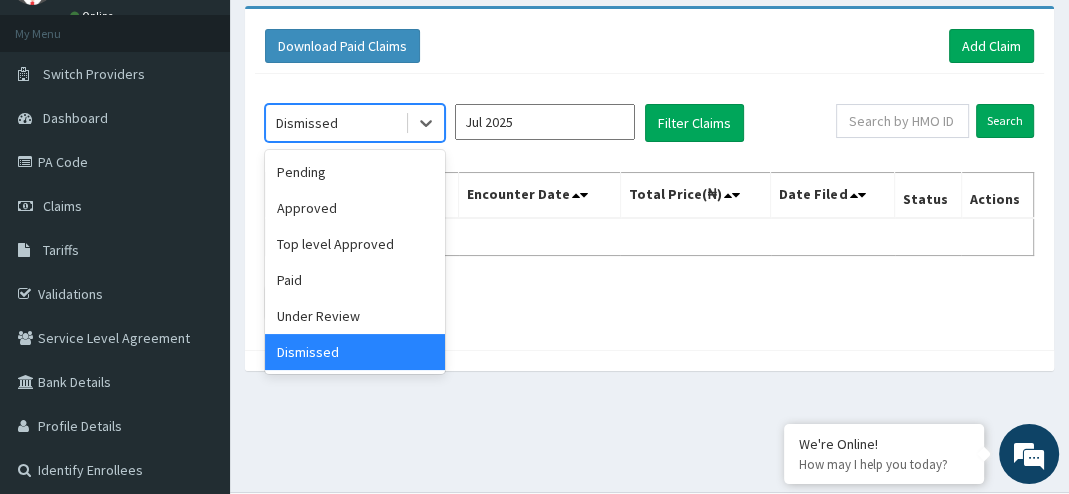 click on "Dismissed" at bounding box center [335, 123] 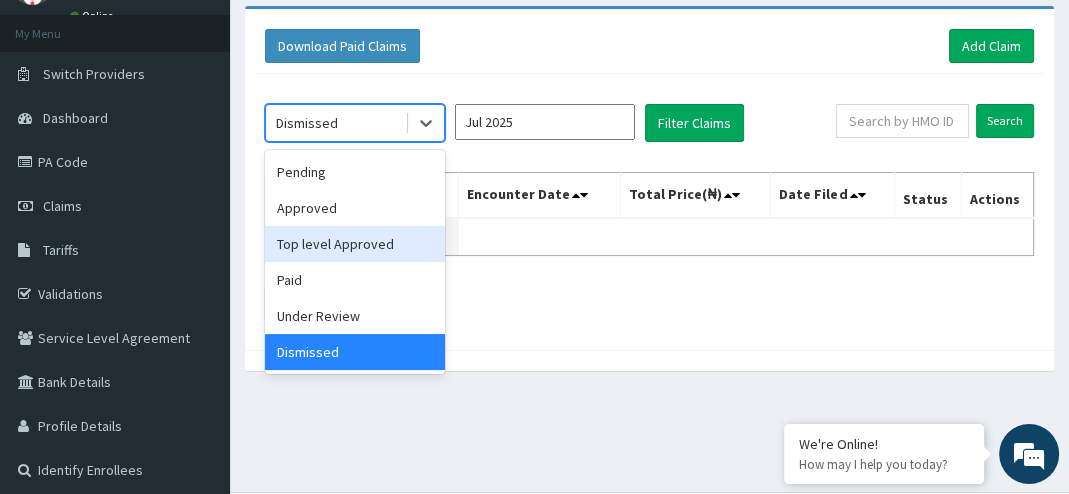 click on "Top level Approved" at bounding box center (355, 244) 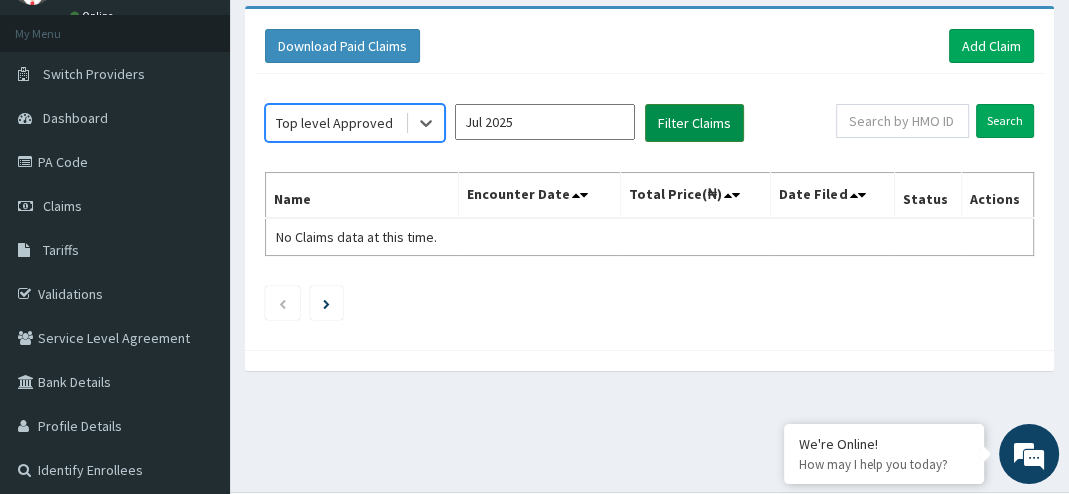 click on "Filter Claims" at bounding box center [694, 123] 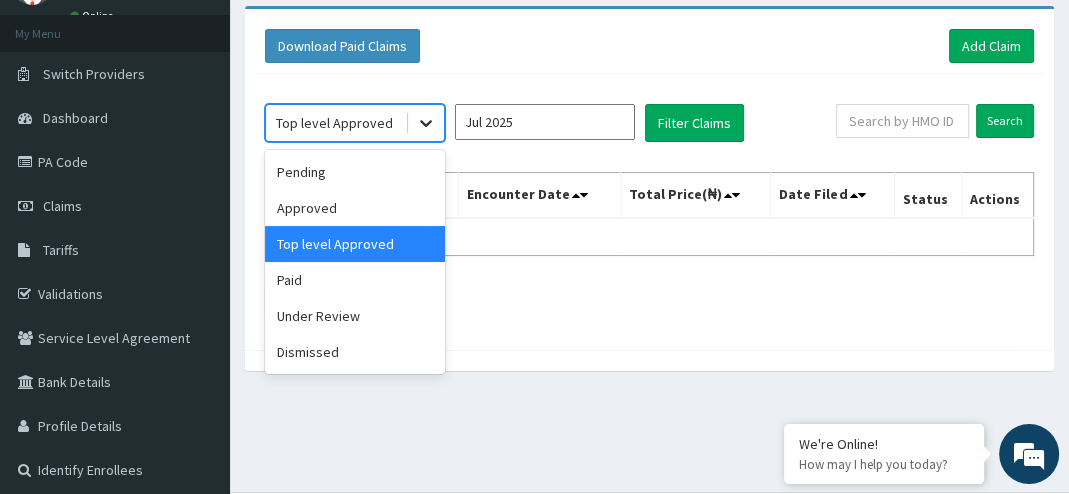 click 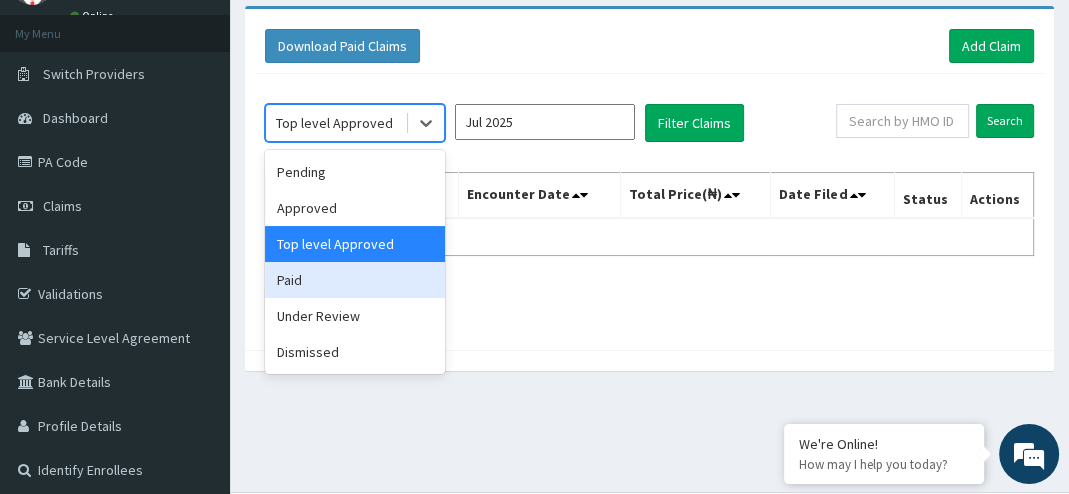 click on "Paid" at bounding box center [355, 280] 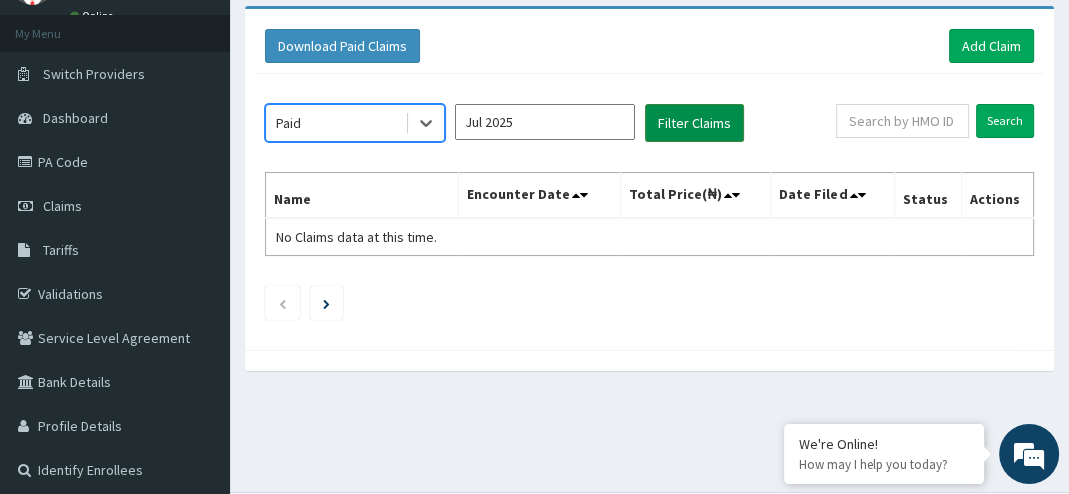 click on "Filter Claims" at bounding box center (694, 123) 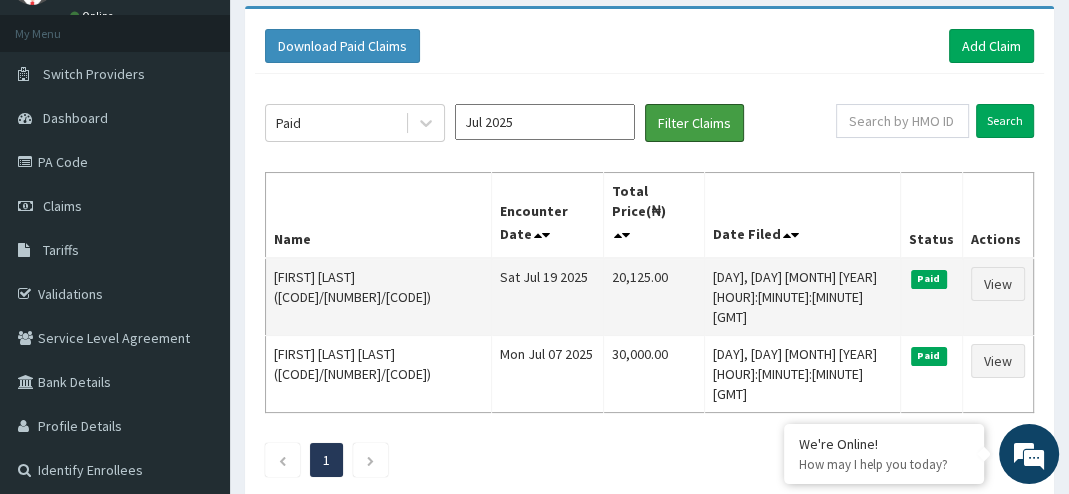scroll, scrollTop: 0, scrollLeft: 0, axis: both 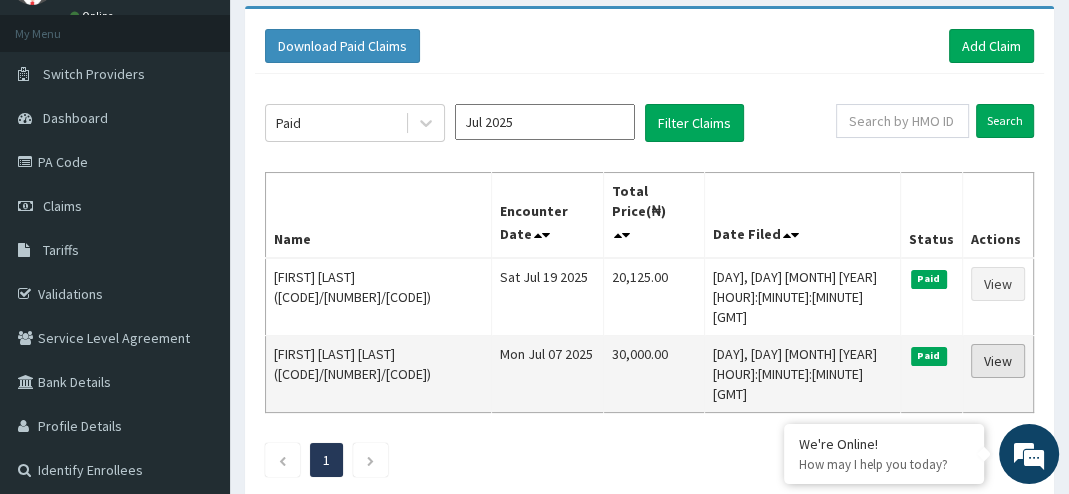 click on "View" at bounding box center [998, 361] 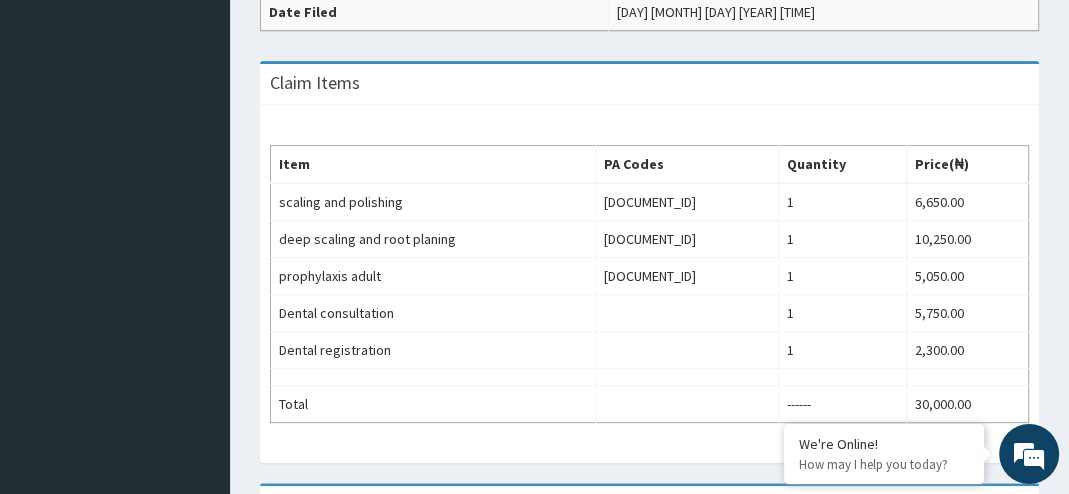 scroll, scrollTop: 0, scrollLeft: 0, axis: both 